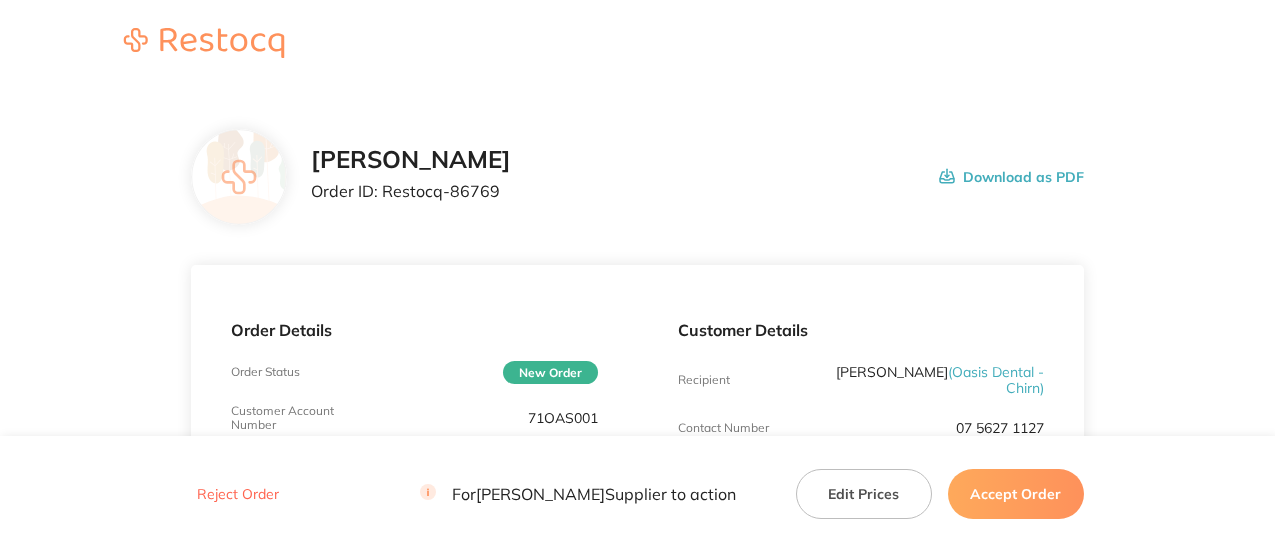 scroll, scrollTop: 0, scrollLeft: 0, axis: both 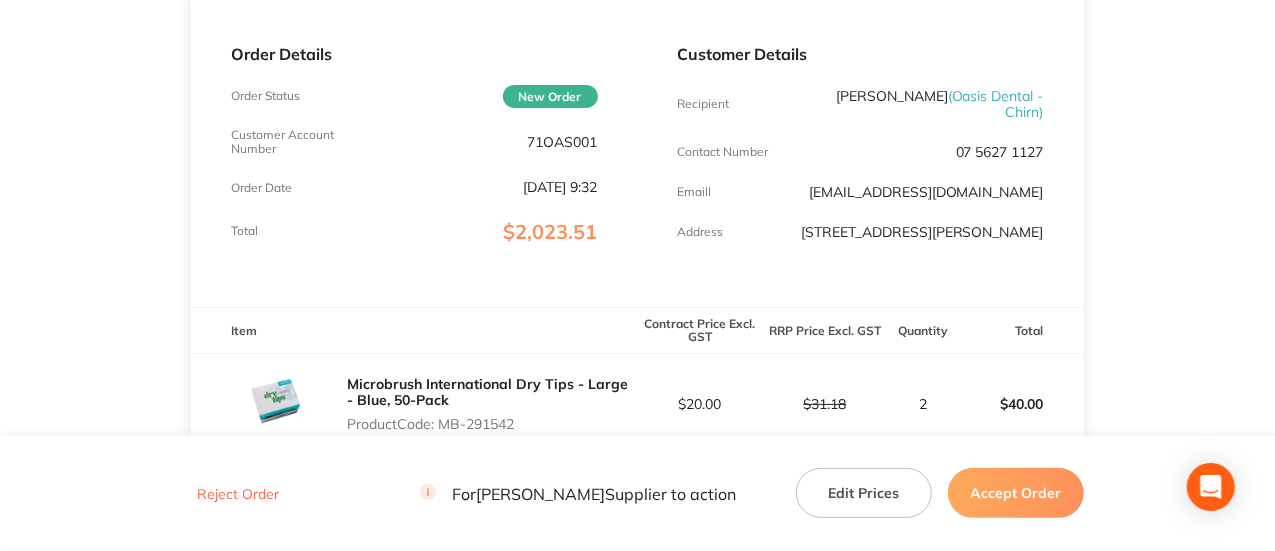 click on "71OAS001" at bounding box center [563, 142] 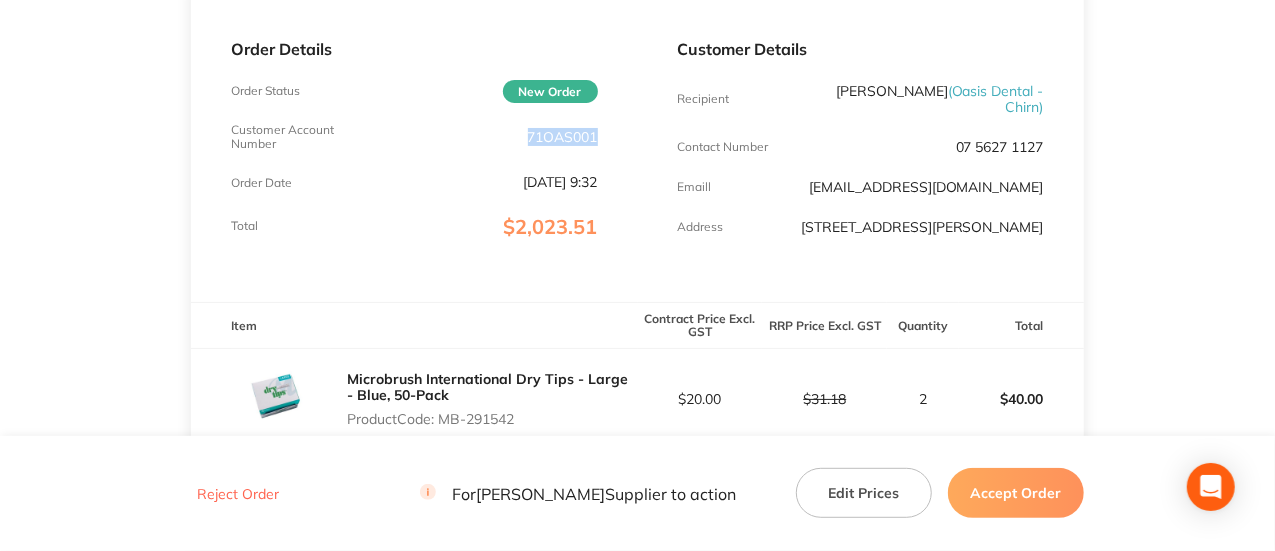 click on "Customer Account Number 71OAS001" at bounding box center [414, 137] 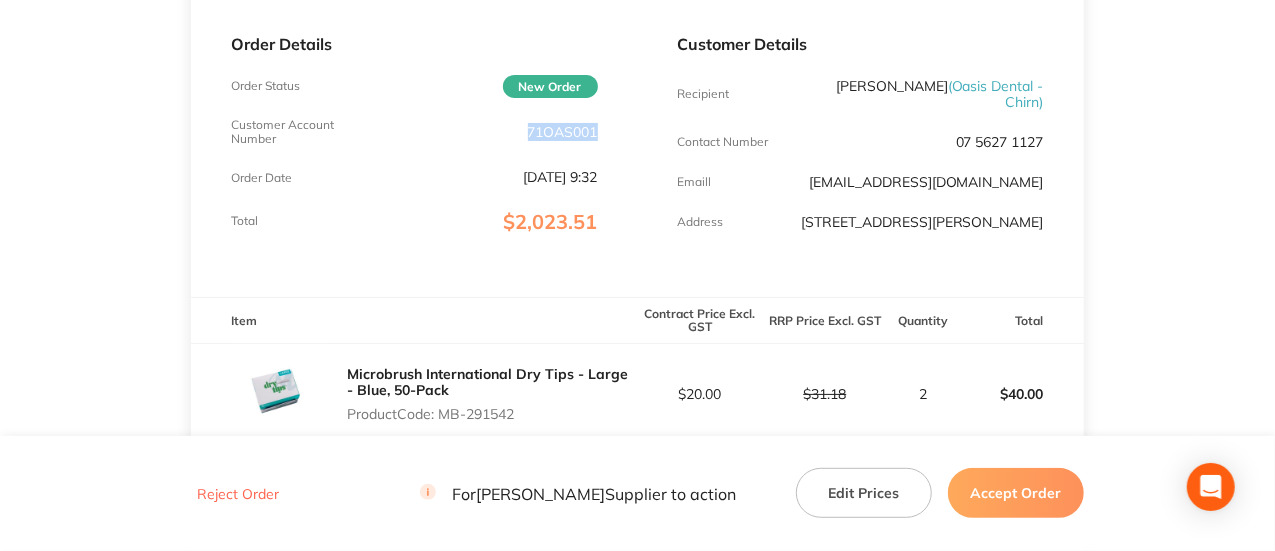 copy on "71OAS001" 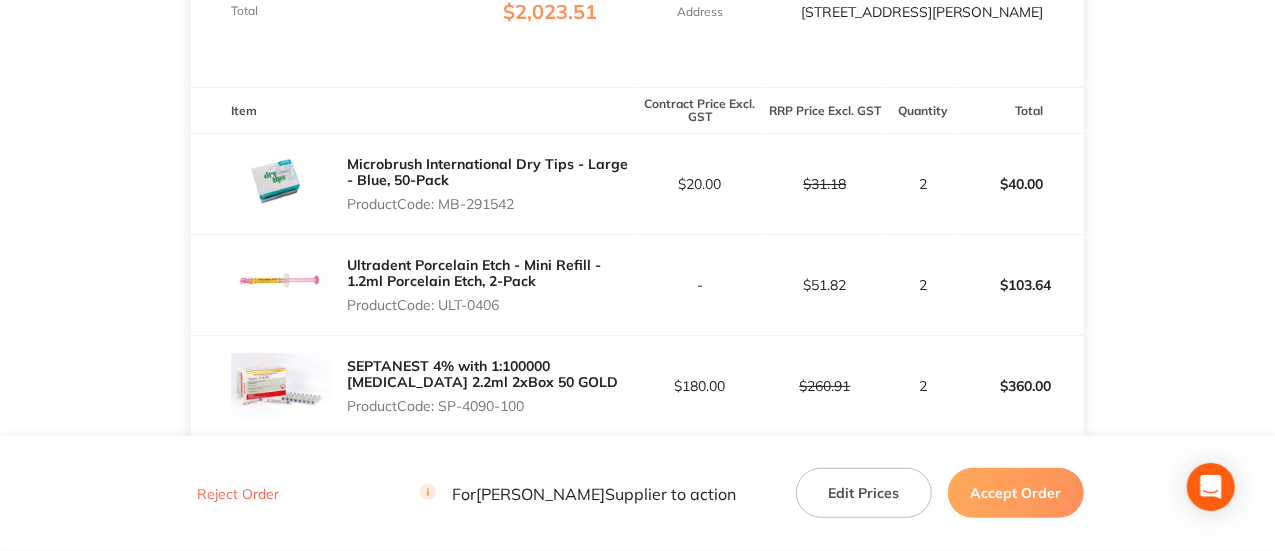 click on "Microbrush International Dry Tips - Large - Blue, 50-Pack Product   Code:  MB-291542" at bounding box center (492, 184) 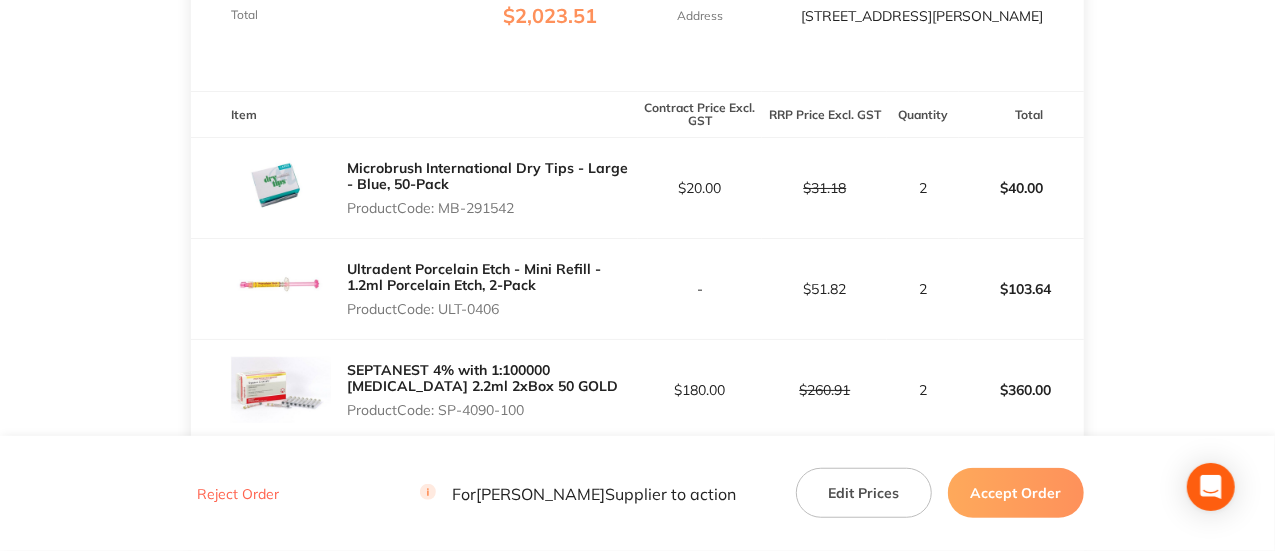 click on "Product   Code:  MB-291542" at bounding box center [492, 208] 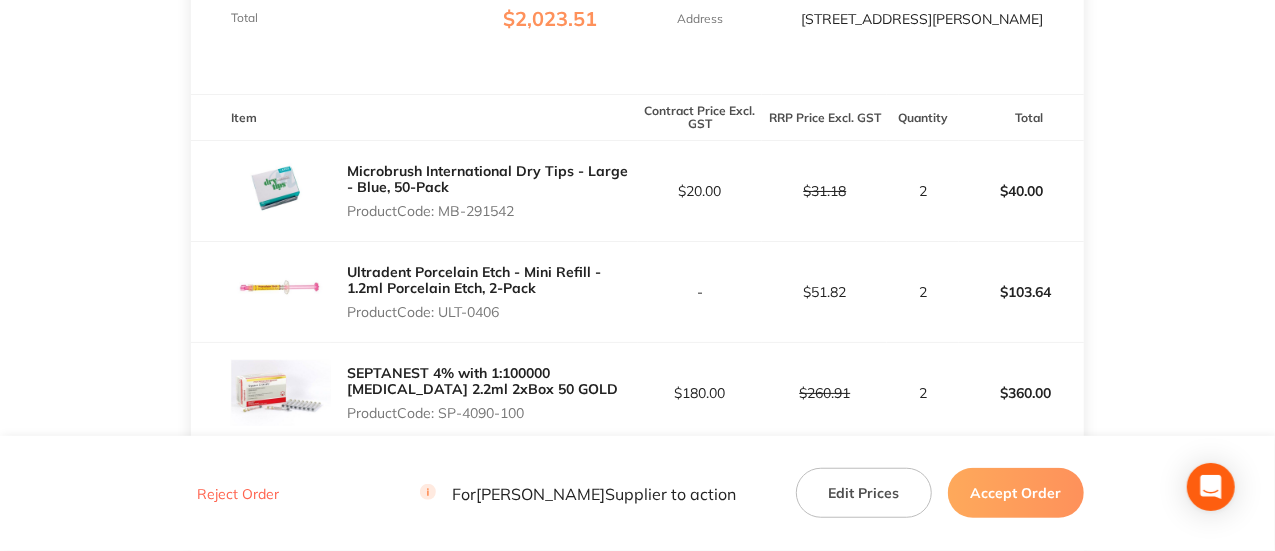 scroll, scrollTop: 488, scrollLeft: 0, axis: vertical 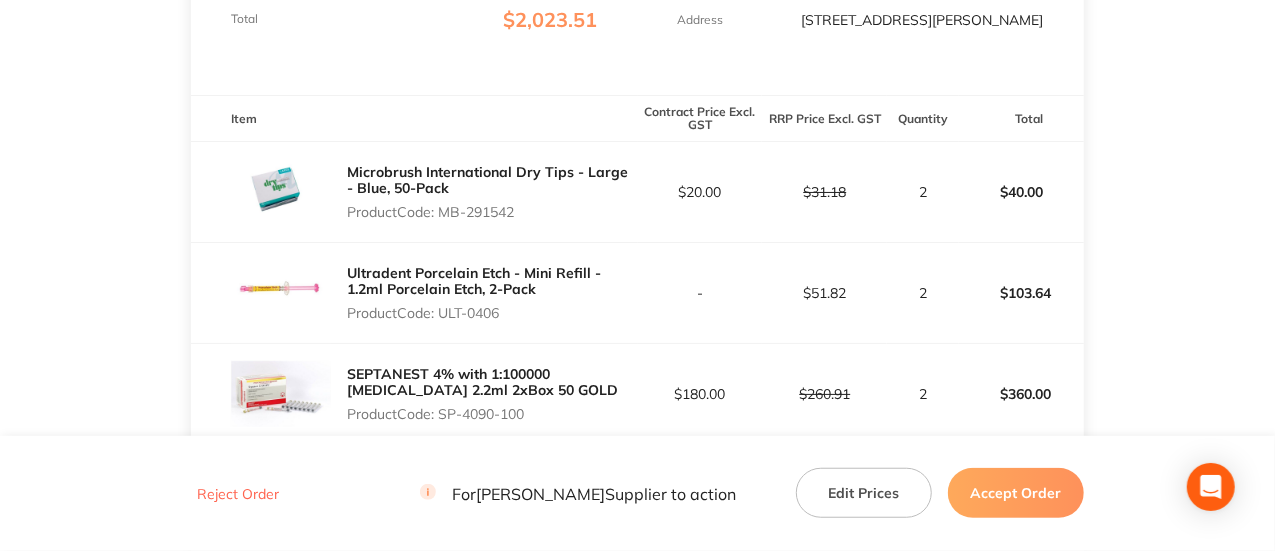 drag, startPoint x: 520, startPoint y: 223, endPoint x: 440, endPoint y: 222, distance: 80.00625 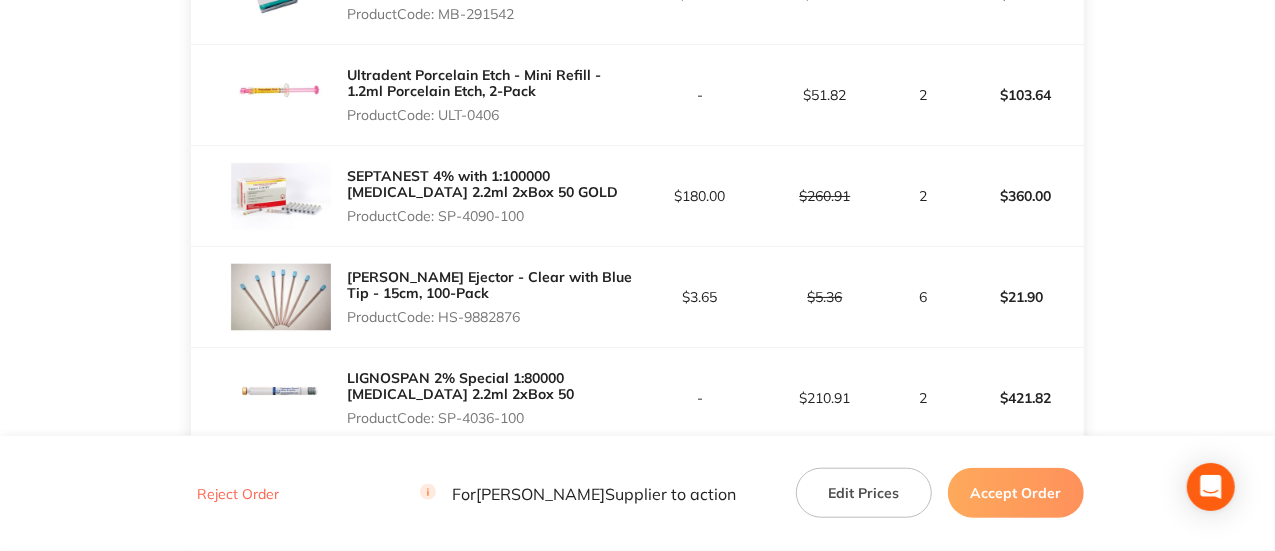 scroll, scrollTop: 687, scrollLeft: 0, axis: vertical 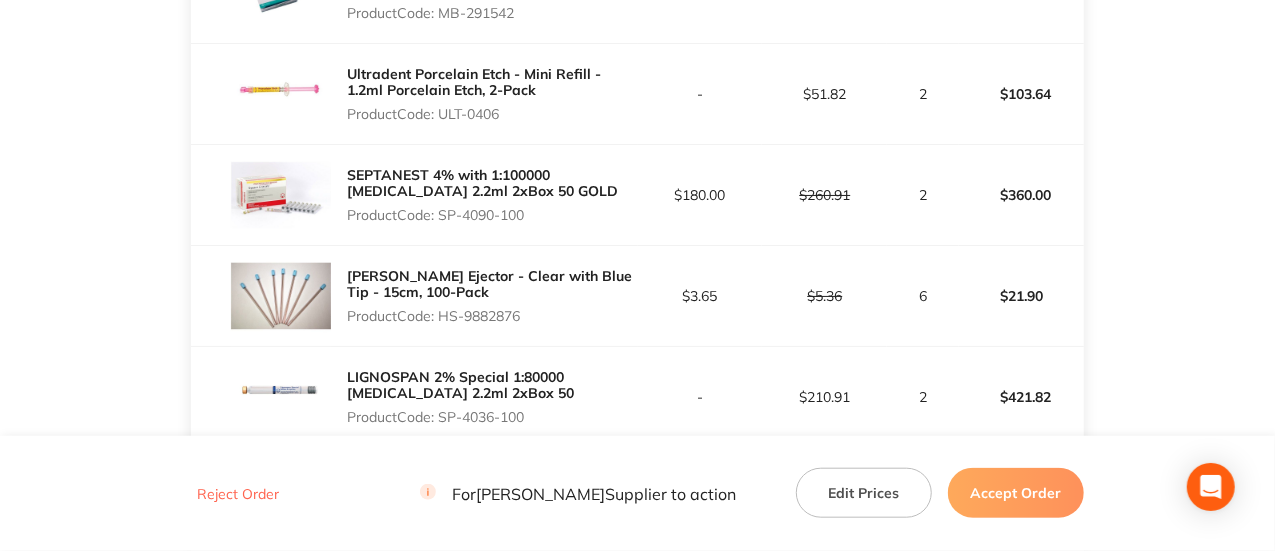 drag, startPoint x: 538, startPoint y: 222, endPoint x: 444, endPoint y: 233, distance: 94.641426 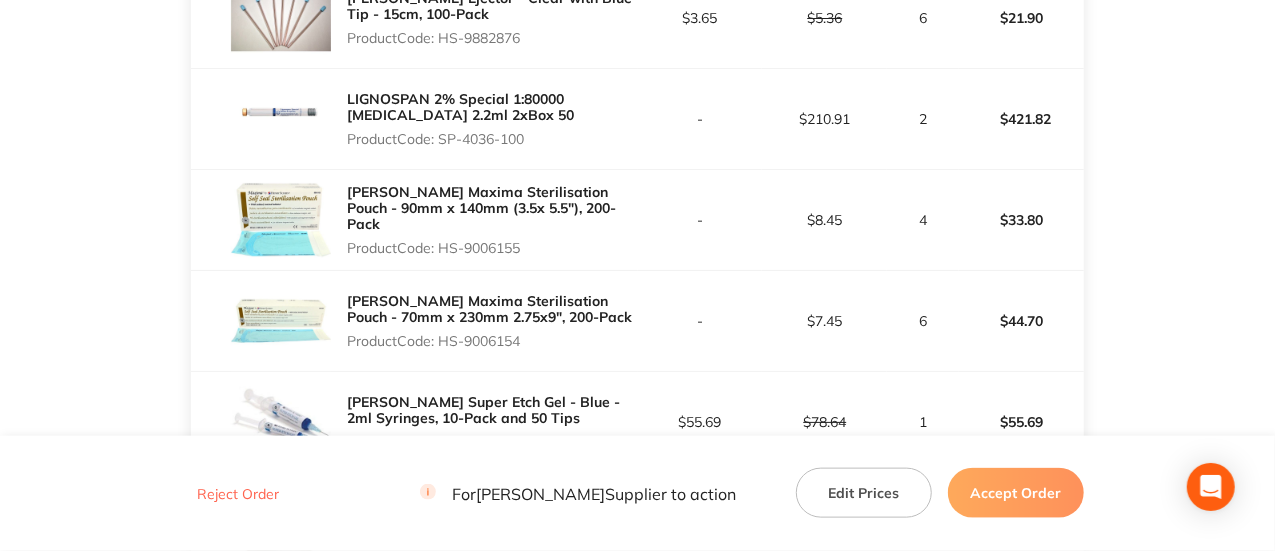 scroll, scrollTop: 966, scrollLeft: 0, axis: vertical 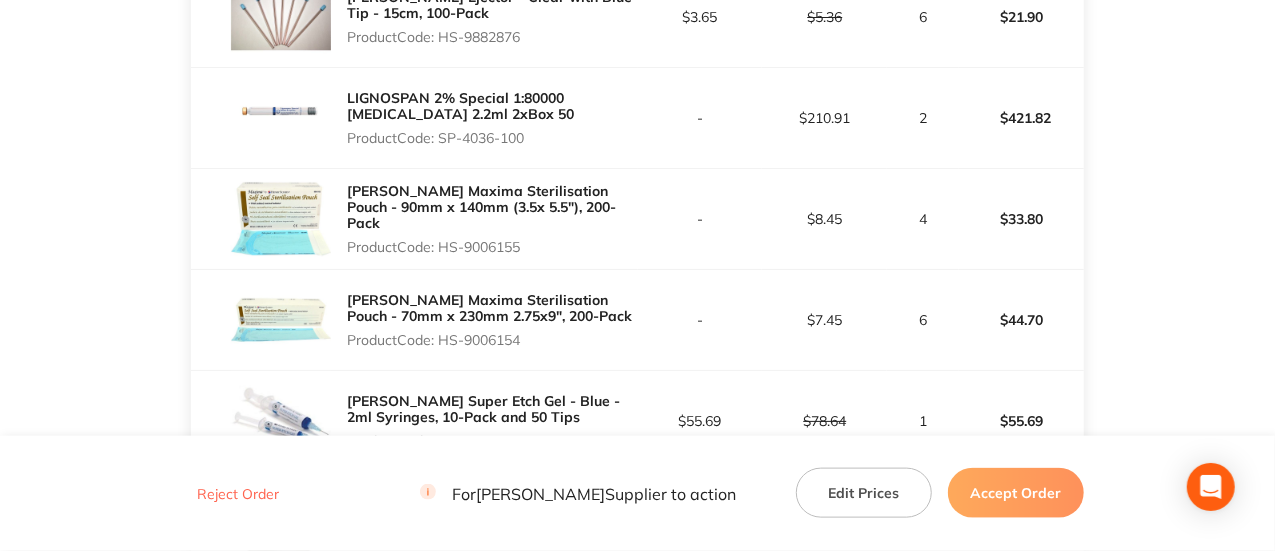 drag, startPoint x: 531, startPoint y: 244, endPoint x: 443, endPoint y: 254, distance: 88.56636 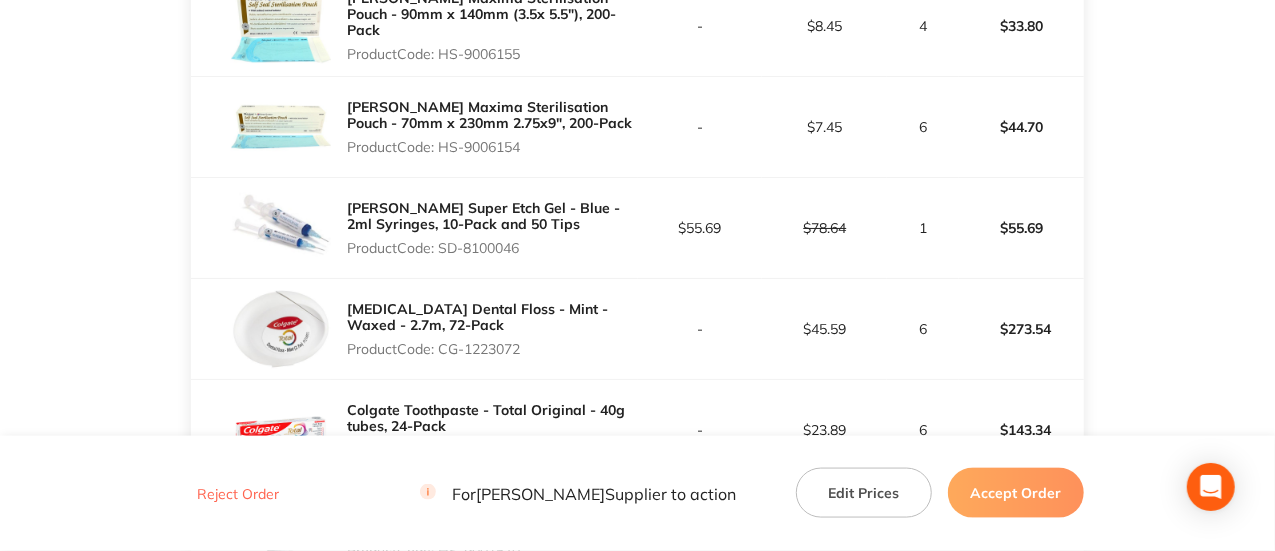 scroll, scrollTop: 1160, scrollLeft: 0, axis: vertical 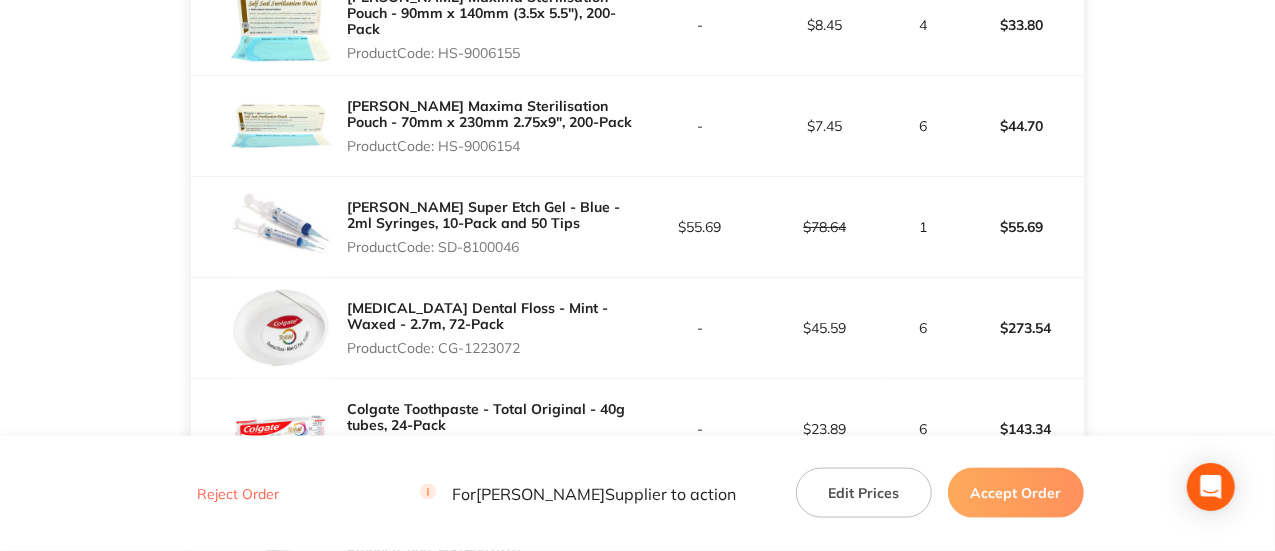 drag, startPoint x: 534, startPoint y: 256, endPoint x: 445, endPoint y: 263, distance: 89.27486 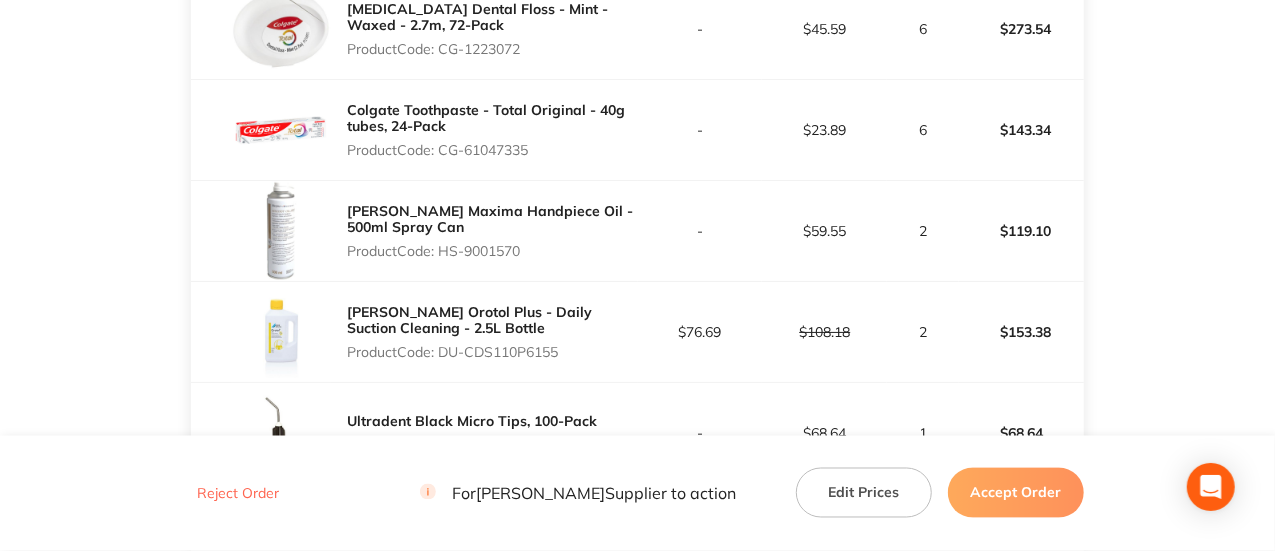 scroll, scrollTop: 1460, scrollLeft: 0, axis: vertical 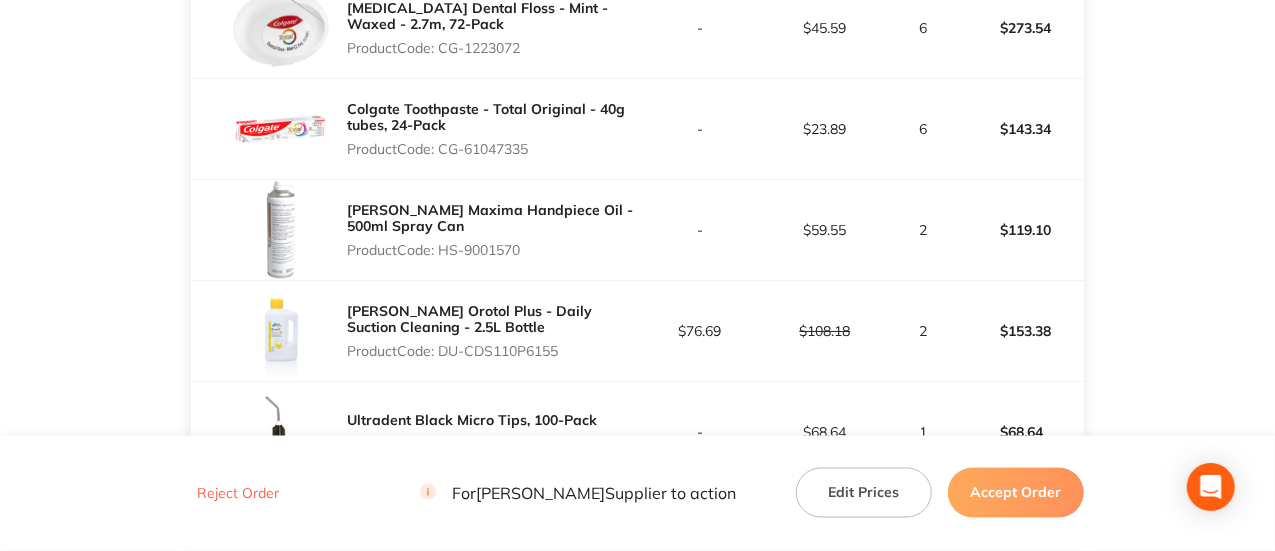 drag, startPoint x: 544, startPoint y: 148, endPoint x: 442, endPoint y: 166, distance: 103.57606 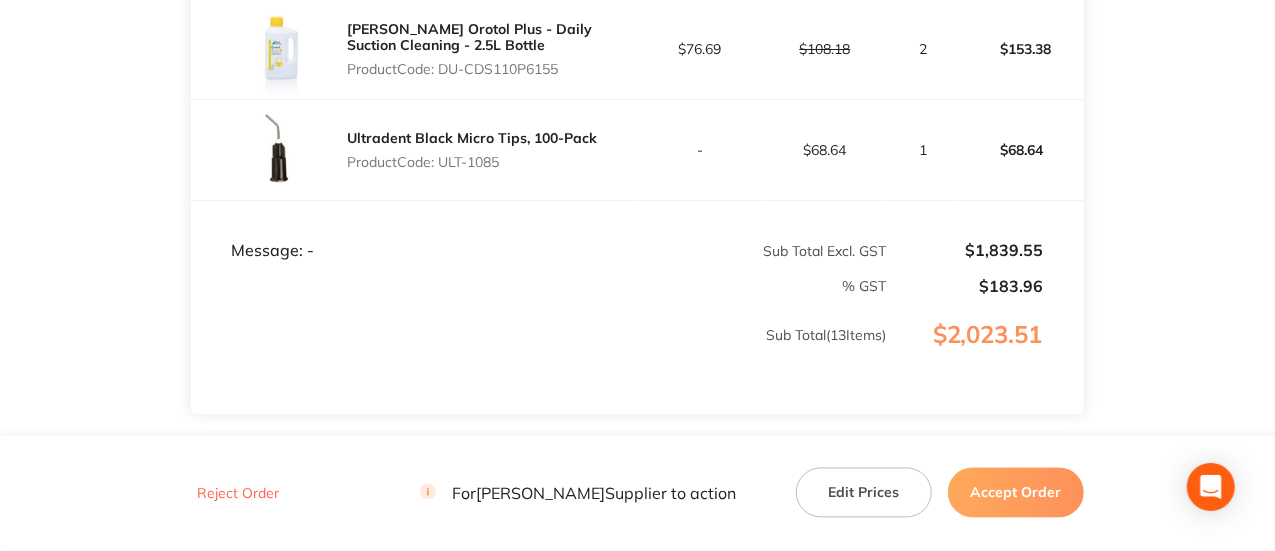 scroll, scrollTop: 1742, scrollLeft: 0, axis: vertical 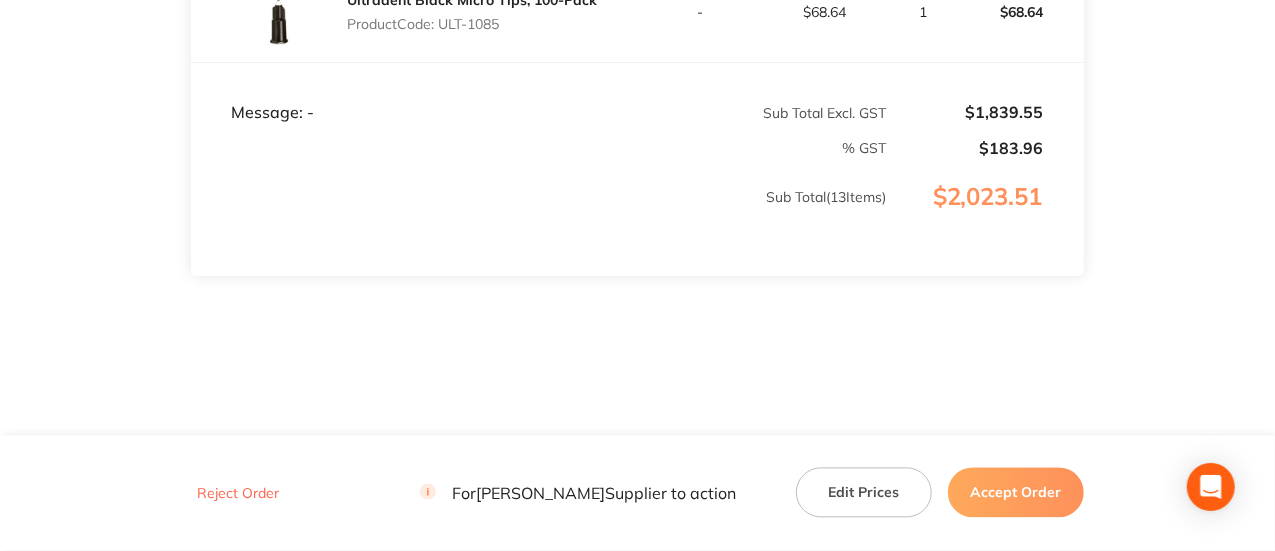 click on "Accept Order" at bounding box center (1016, 493) 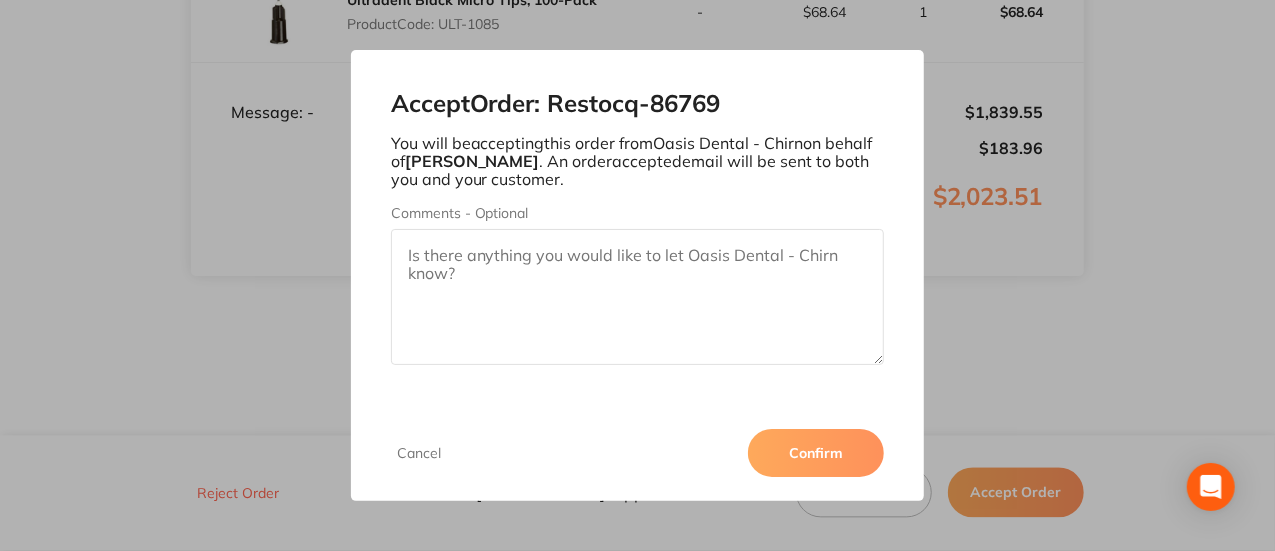 click on "Confirm" at bounding box center [816, 453] 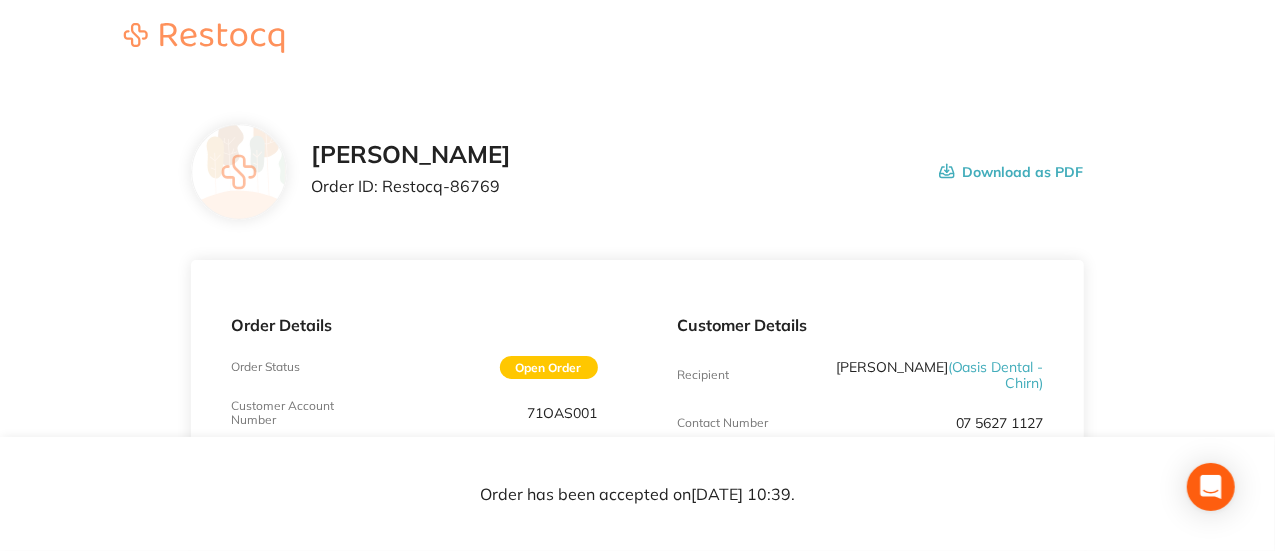 scroll, scrollTop: 14, scrollLeft: 0, axis: vertical 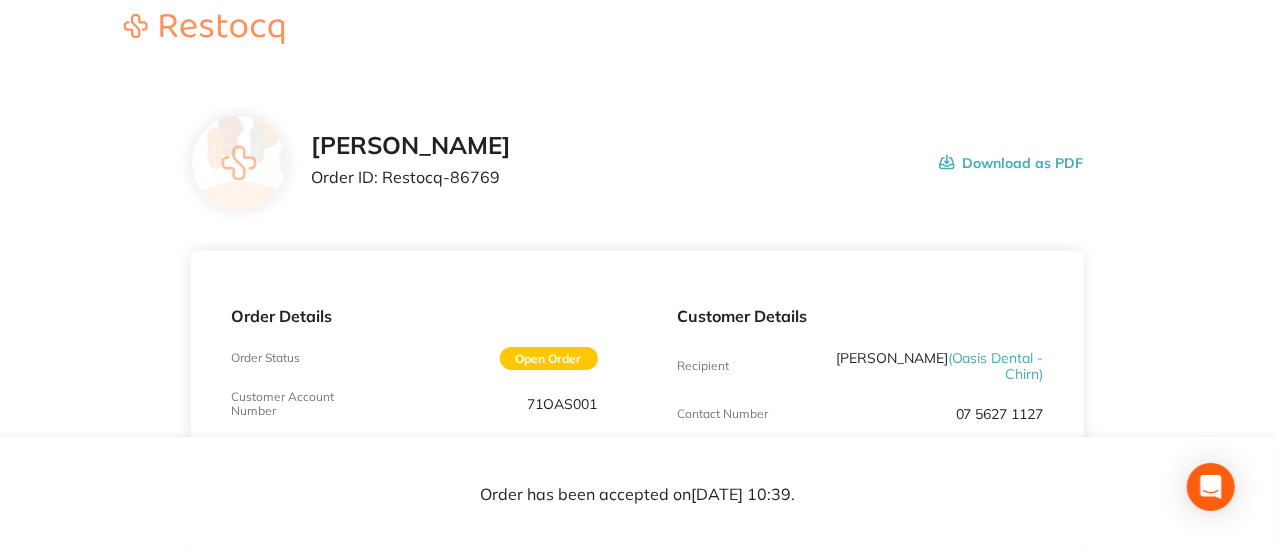 click on "Order ID: Restocq- 86769" at bounding box center [411, 177] 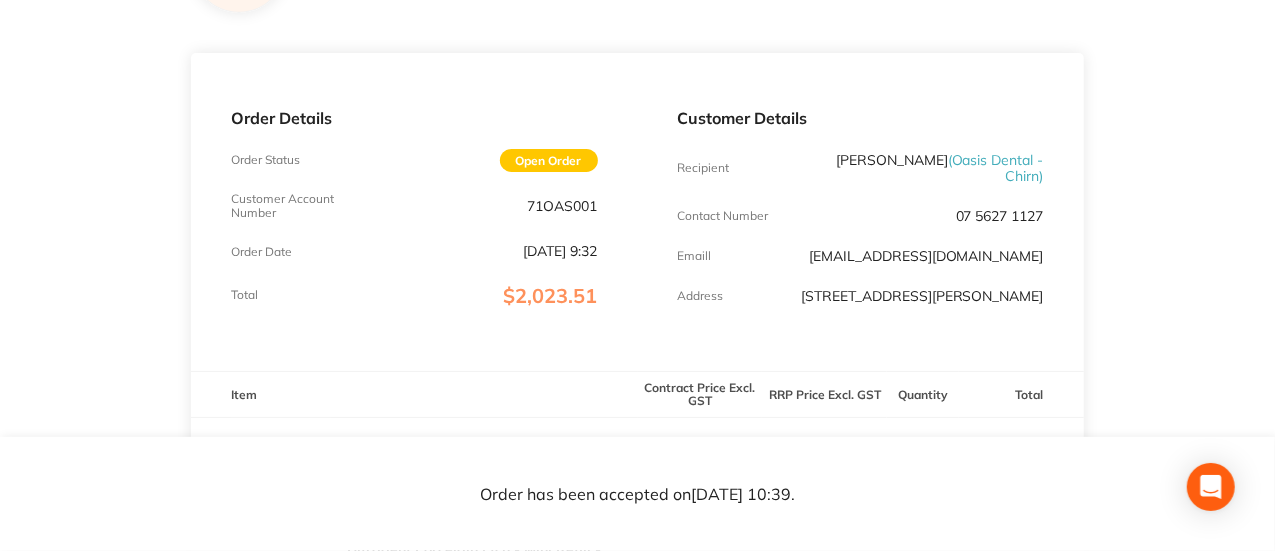 scroll, scrollTop: 213, scrollLeft: 0, axis: vertical 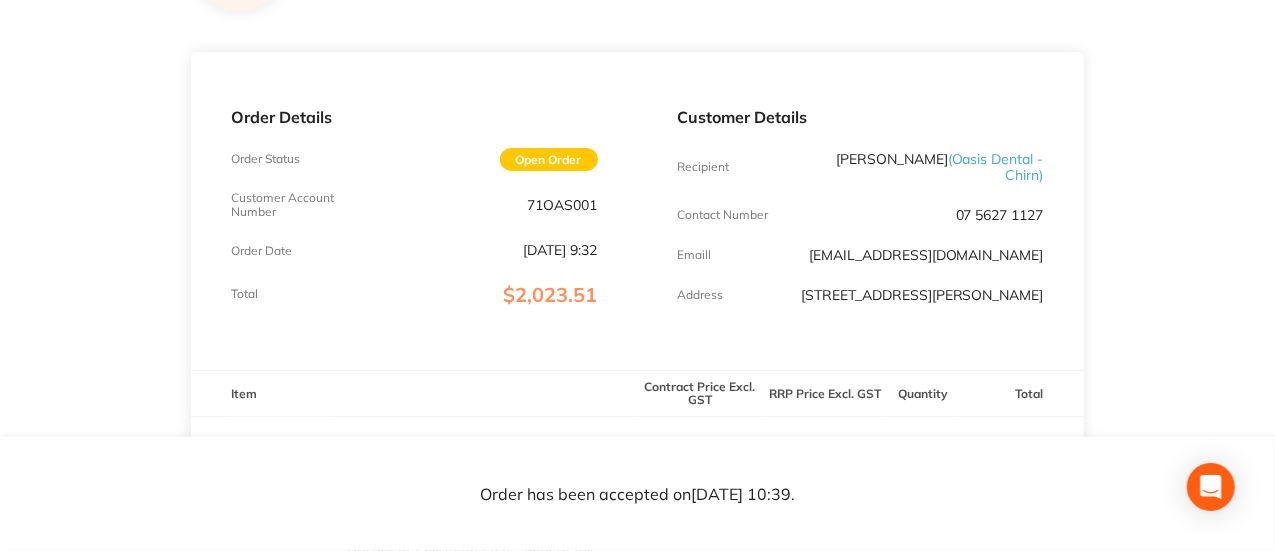drag, startPoint x: 1058, startPoint y: 261, endPoint x: 796, endPoint y: 257, distance: 262.03052 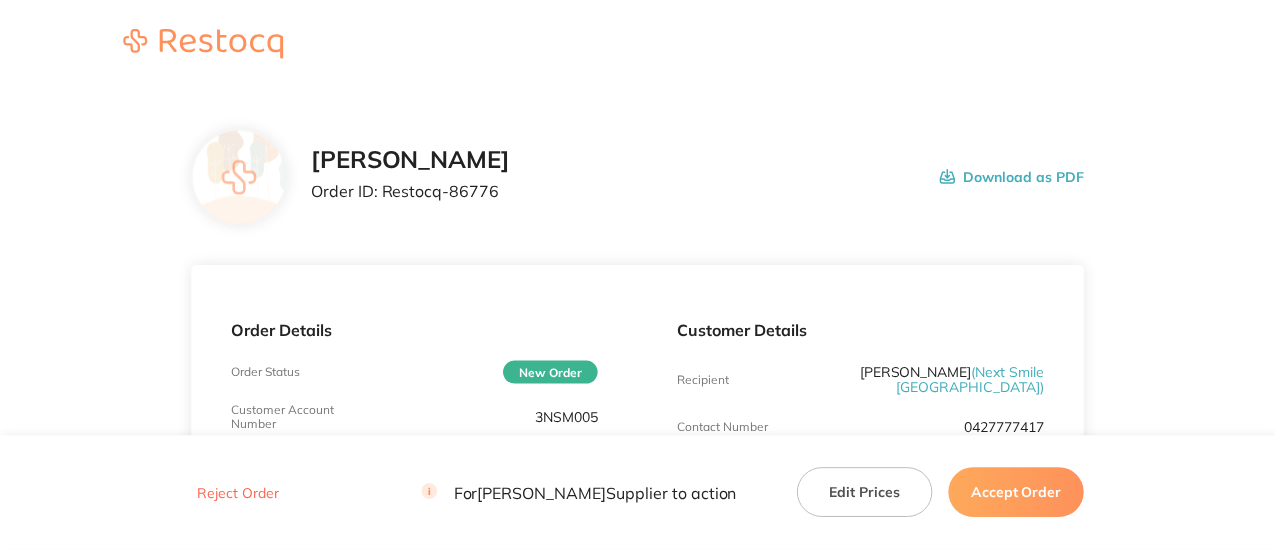 scroll, scrollTop: 0, scrollLeft: 0, axis: both 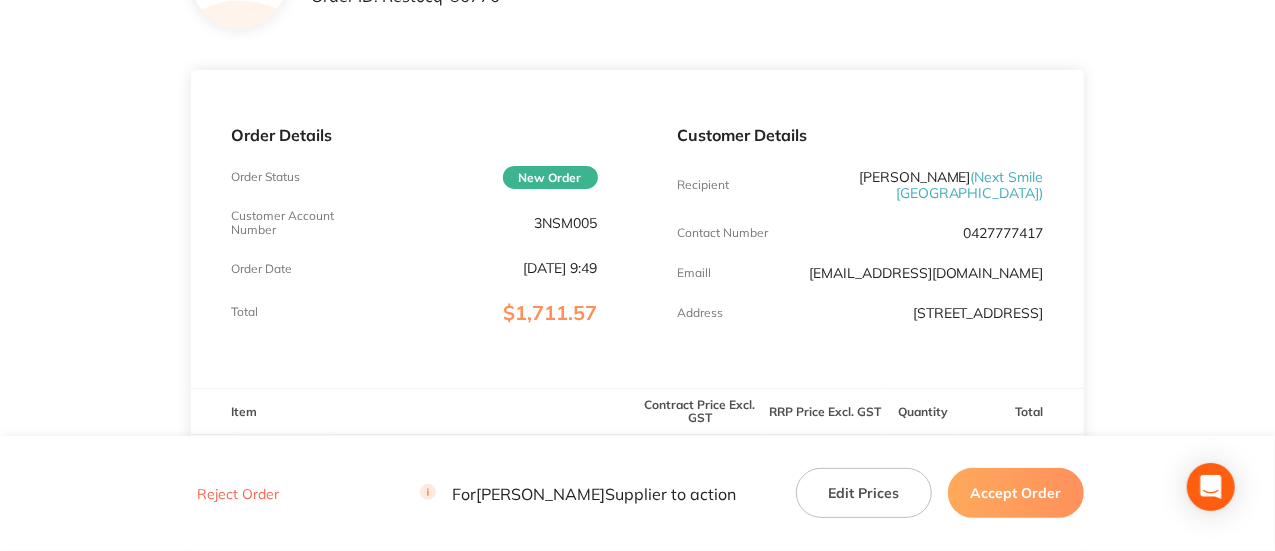 click on "3NSM005" at bounding box center [566, 223] 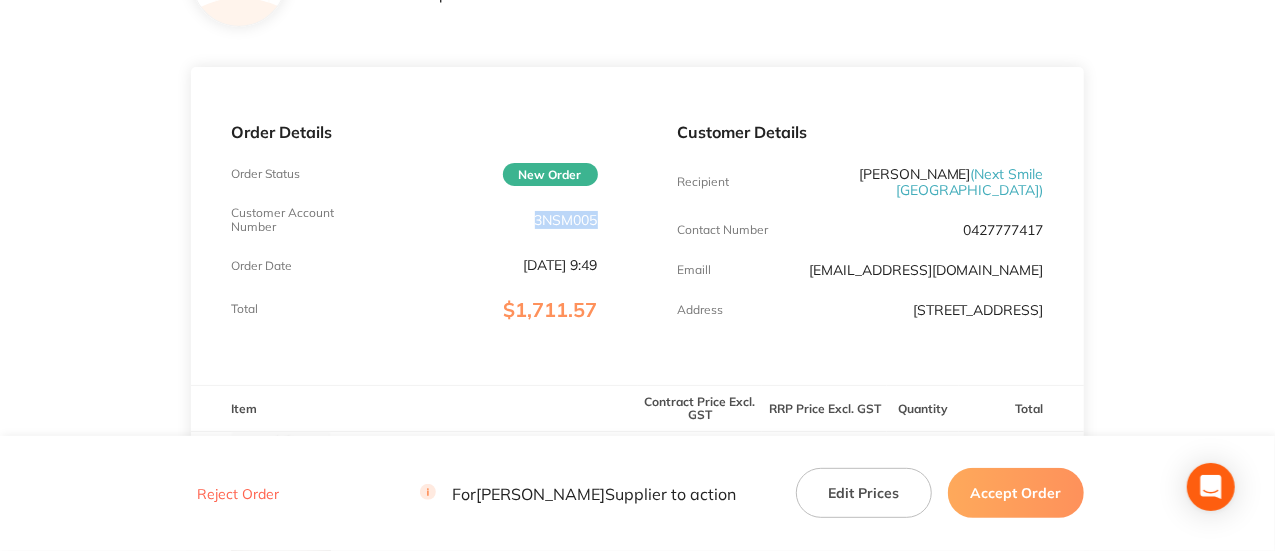 click on "3NSM005" at bounding box center [566, 220] 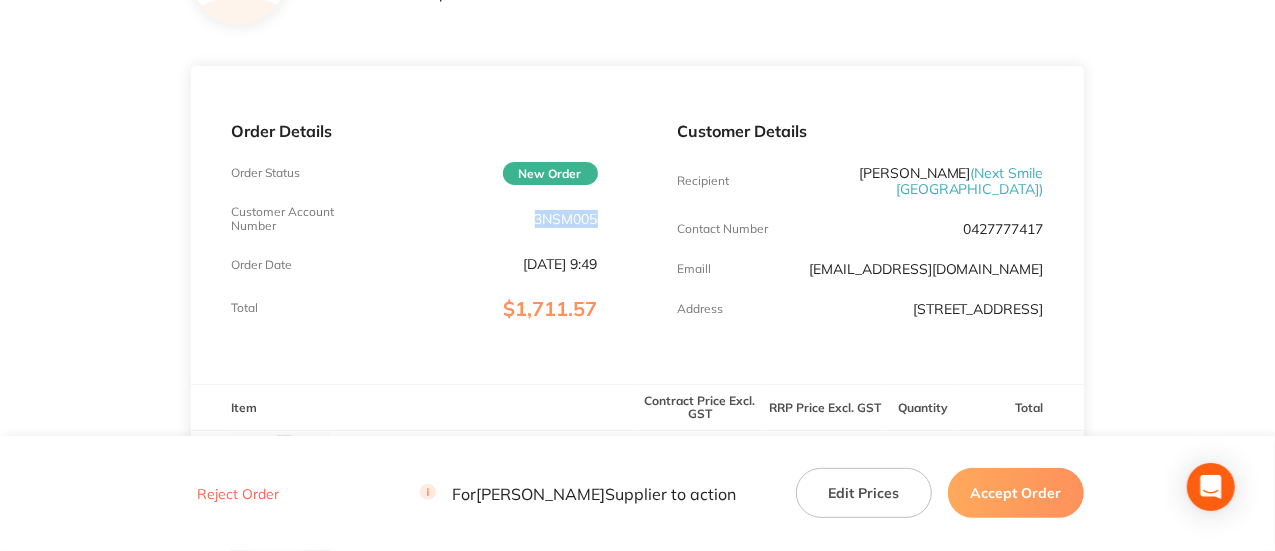 copy on "3NSM005" 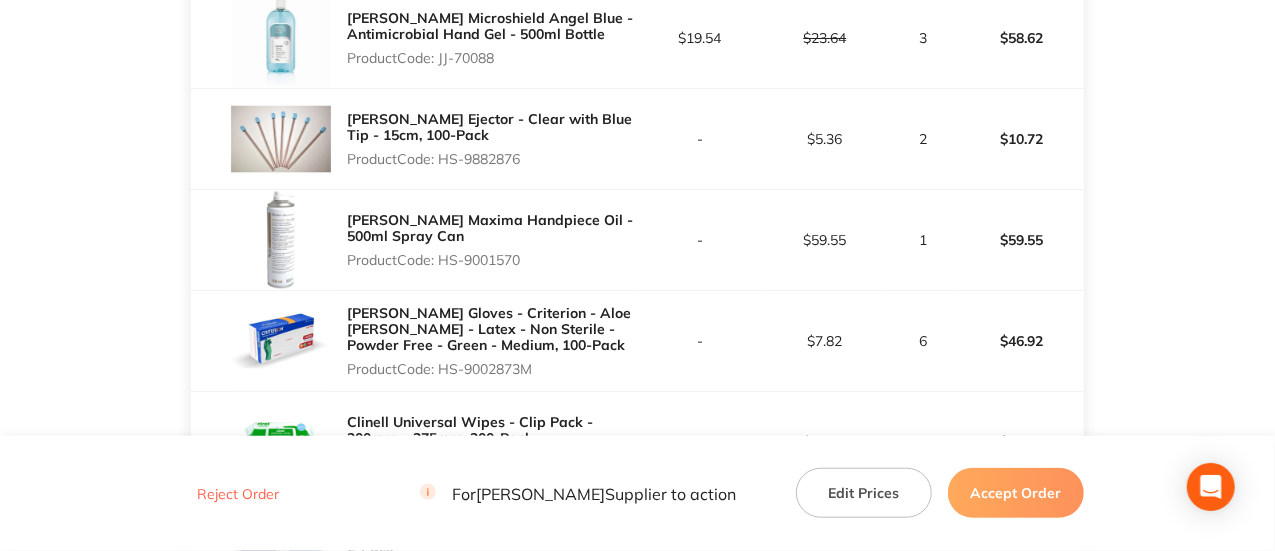 scroll, scrollTop: 643, scrollLeft: 0, axis: vertical 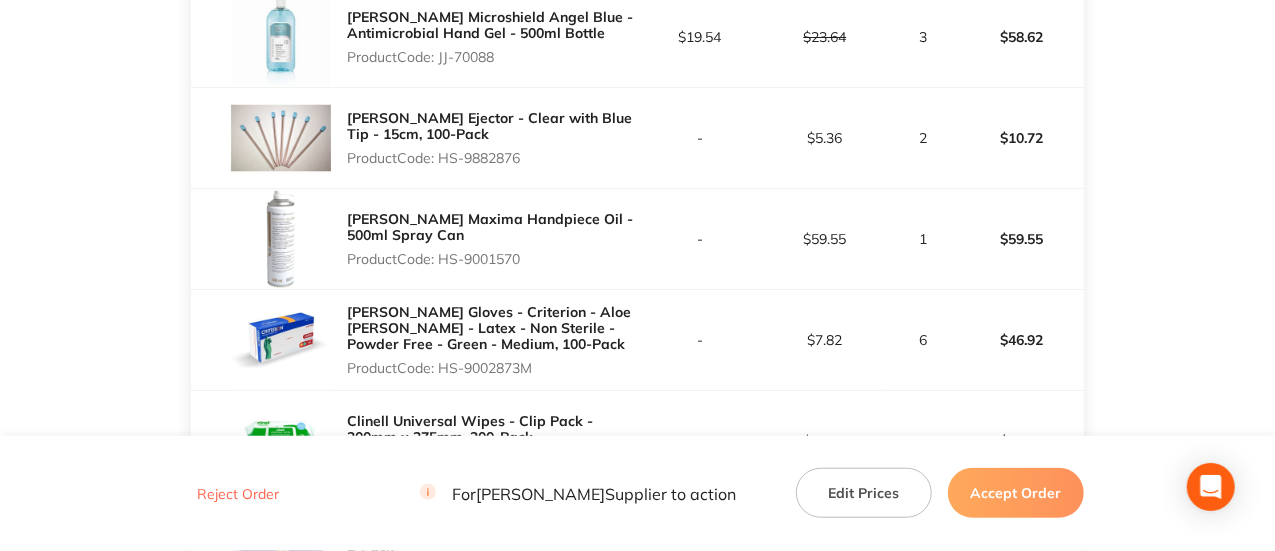 drag, startPoint x: 526, startPoint y: 47, endPoint x: 438, endPoint y: 57, distance: 88.56636 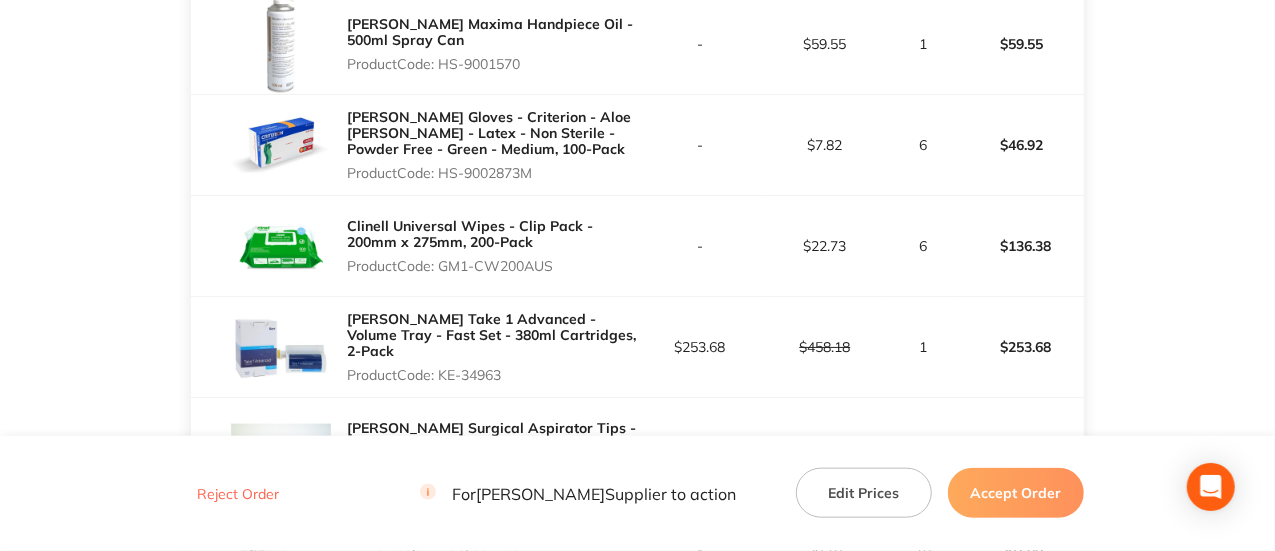 scroll, scrollTop: 839, scrollLeft: 0, axis: vertical 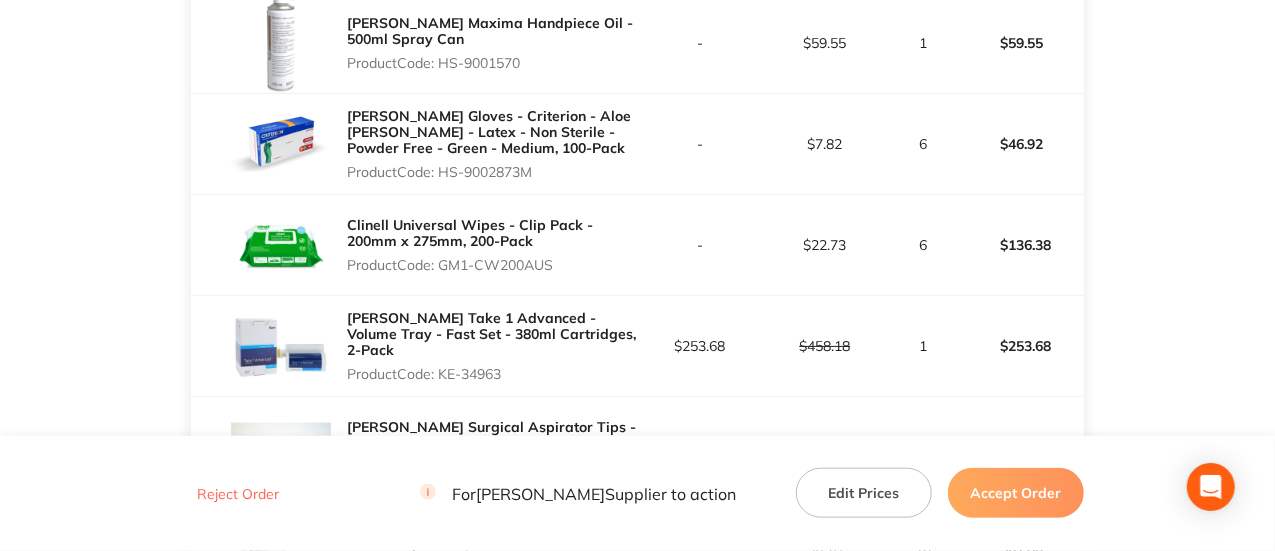 drag, startPoint x: 561, startPoint y: 267, endPoint x: 442, endPoint y: 268, distance: 119.0042 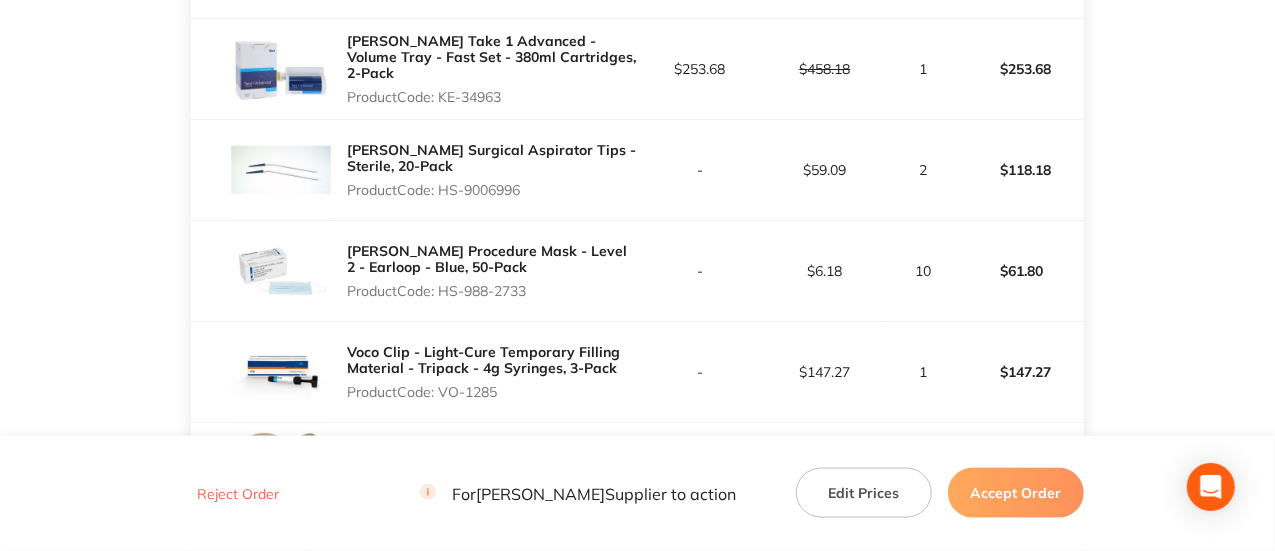 scroll, scrollTop: 1117, scrollLeft: 0, axis: vertical 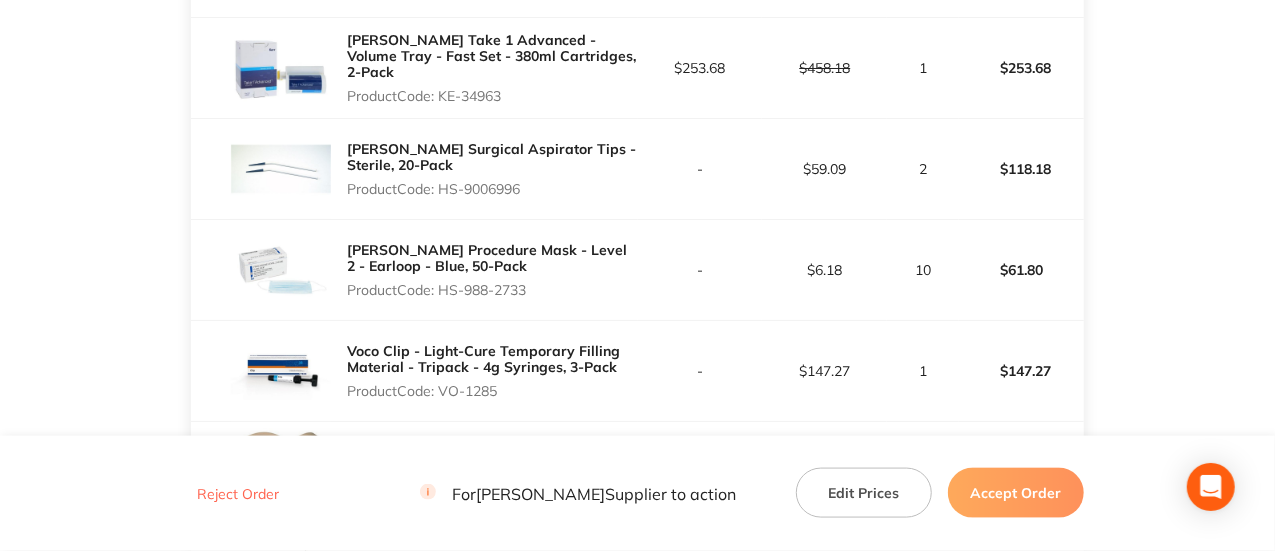 drag, startPoint x: 533, startPoint y: 191, endPoint x: 442, endPoint y: 193, distance: 91.02197 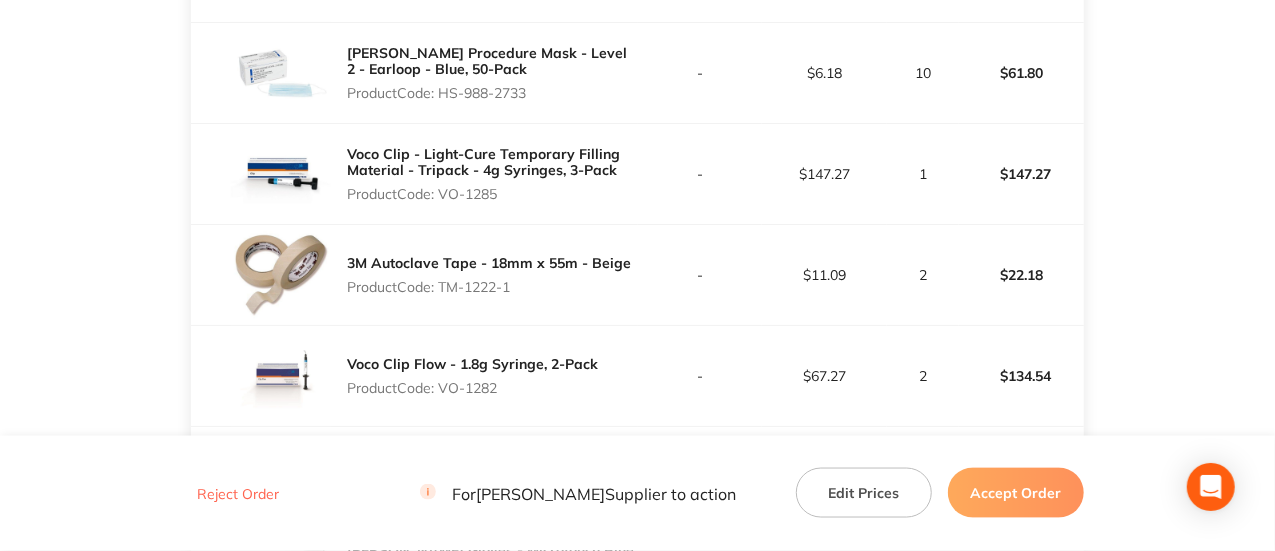 scroll, scrollTop: 1316, scrollLeft: 0, axis: vertical 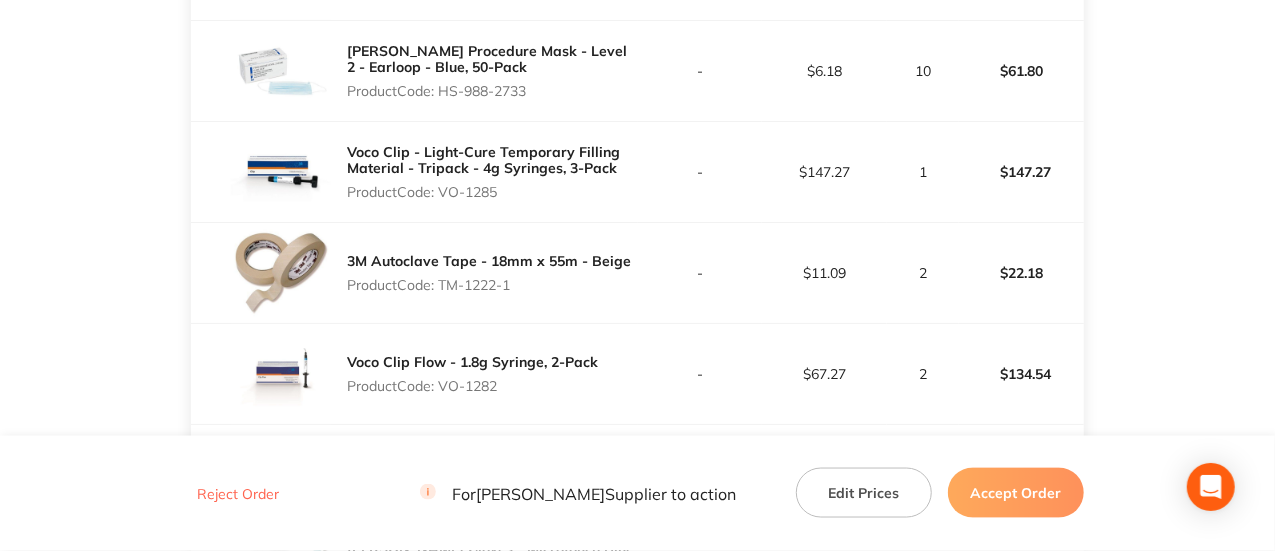 drag, startPoint x: 505, startPoint y: 283, endPoint x: 445, endPoint y: 283, distance: 60 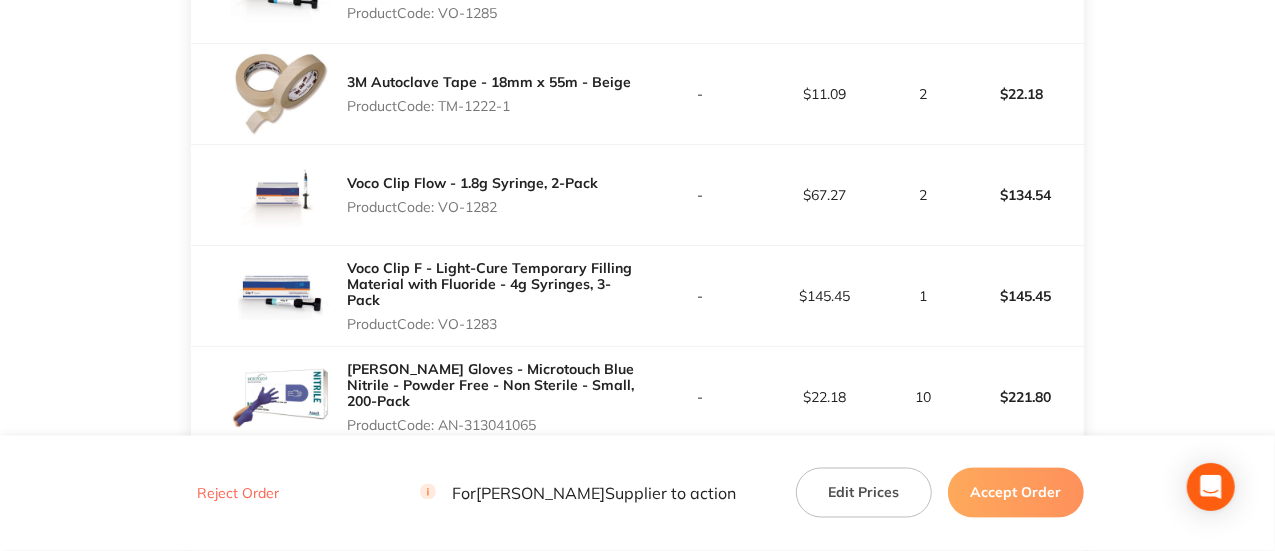 scroll, scrollTop: 1496, scrollLeft: 0, axis: vertical 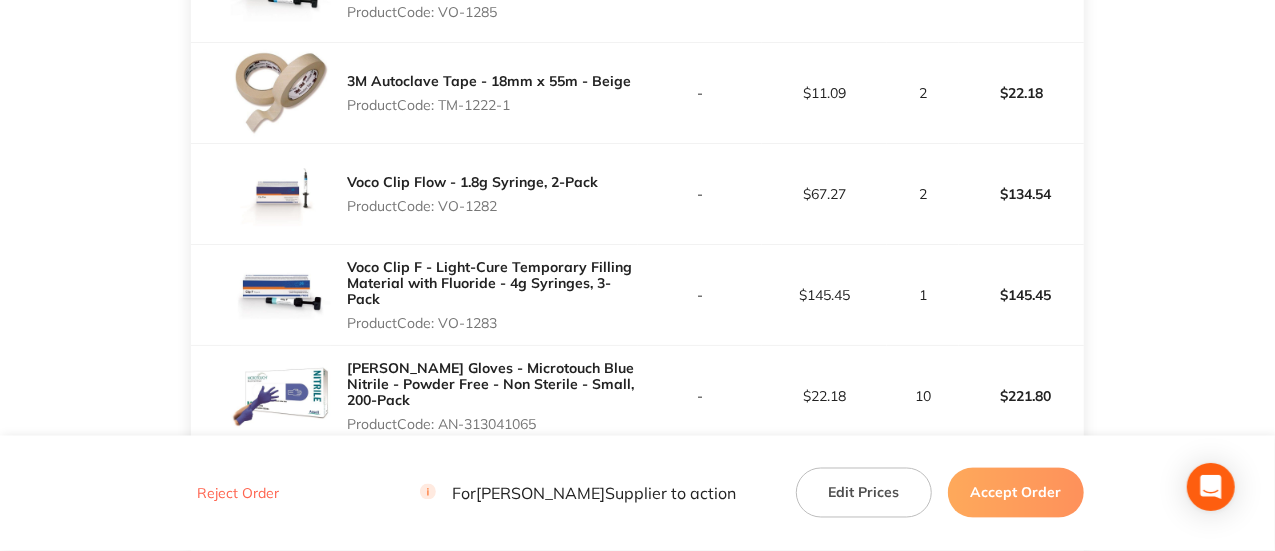 drag, startPoint x: 516, startPoint y: 206, endPoint x: 441, endPoint y: 208, distance: 75.026665 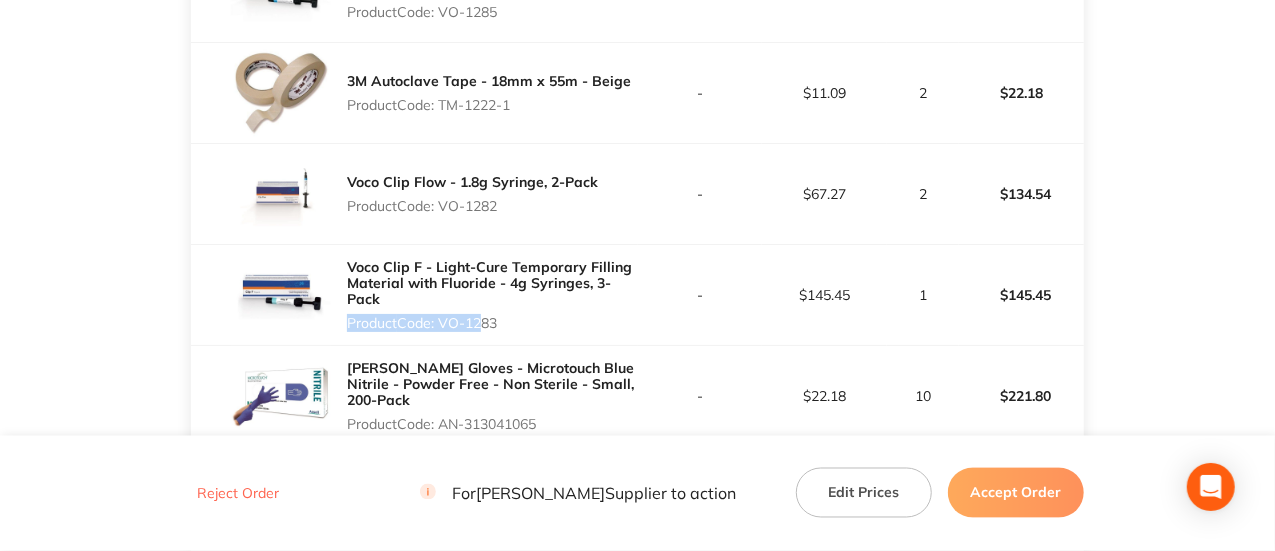 drag, startPoint x: 520, startPoint y: 306, endPoint x: 473, endPoint y: 319, distance: 48.76474 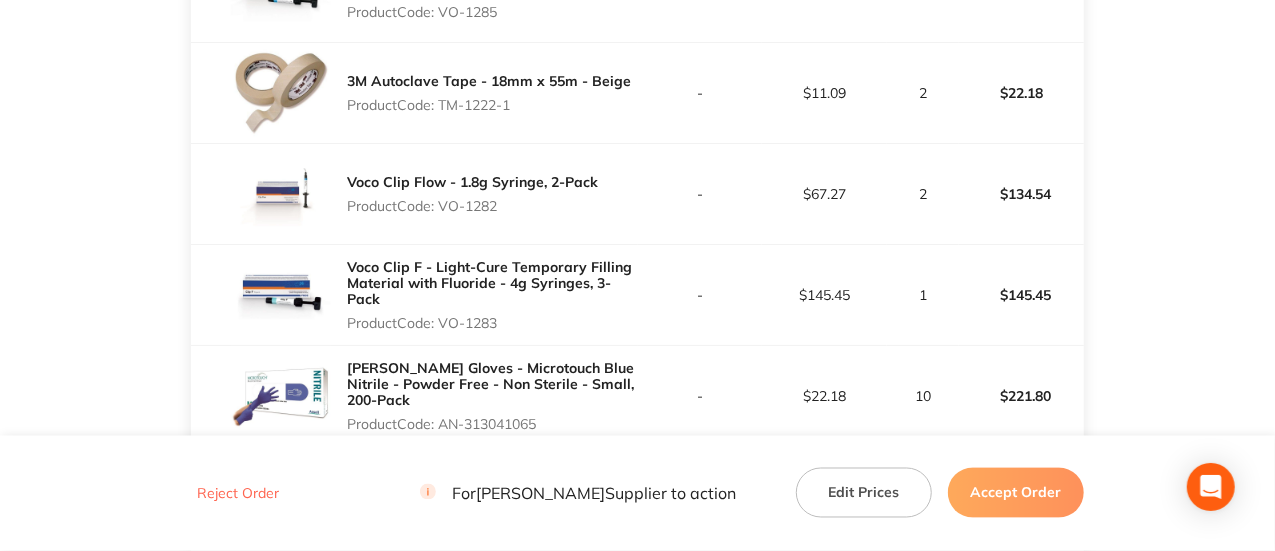 click on "Product   Code:  VO-1283" at bounding box center [492, 323] 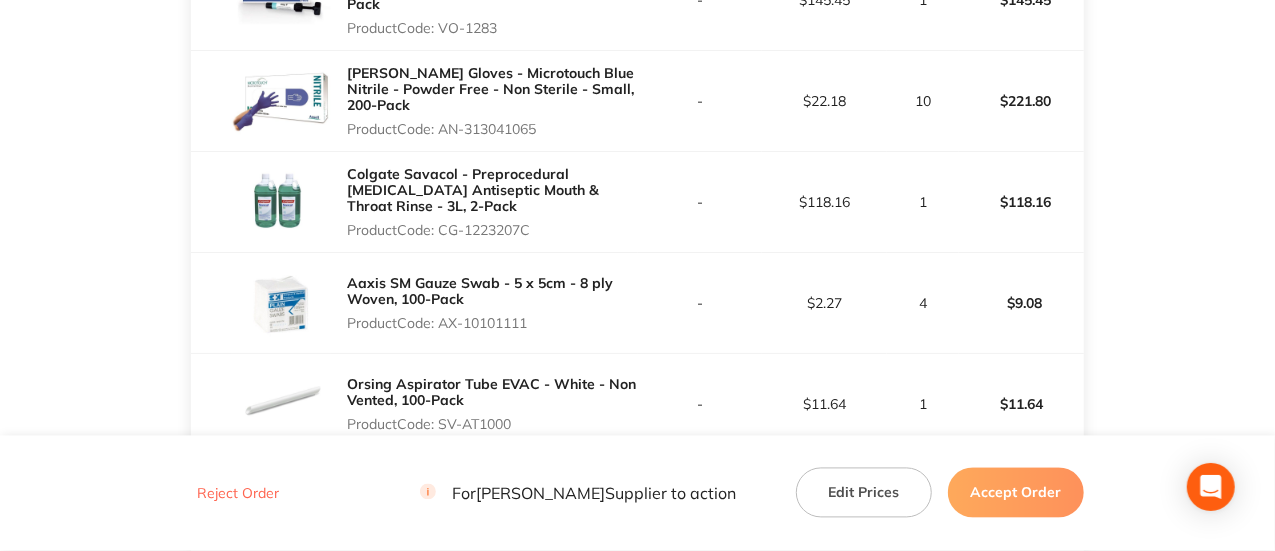 scroll, scrollTop: 1792, scrollLeft: 0, axis: vertical 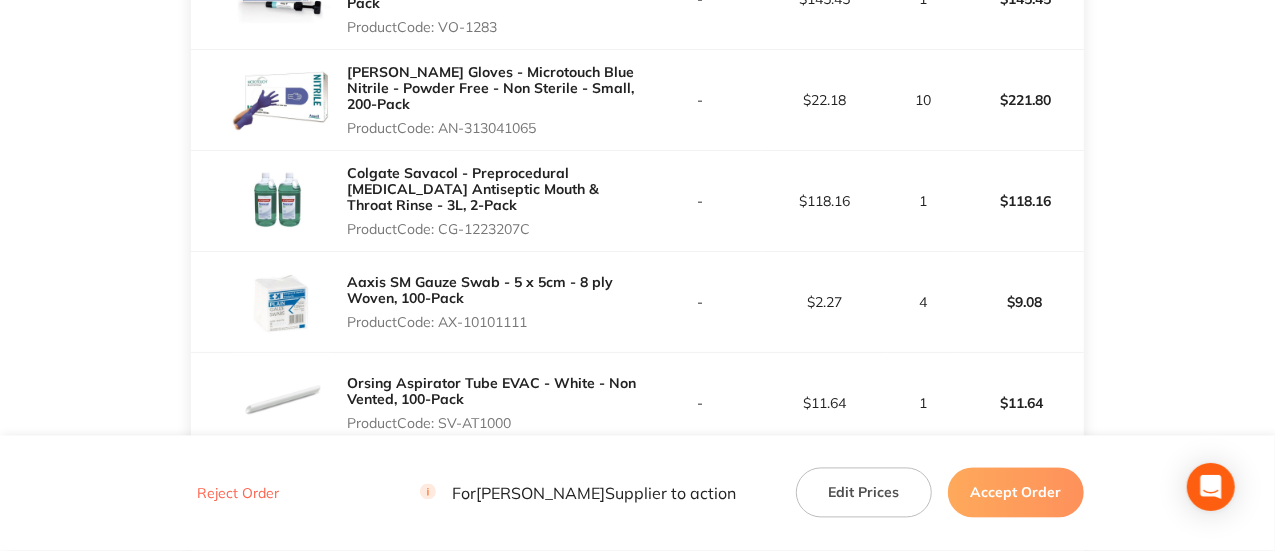 drag, startPoint x: 544, startPoint y: 224, endPoint x: 444, endPoint y: 226, distance: 100.02 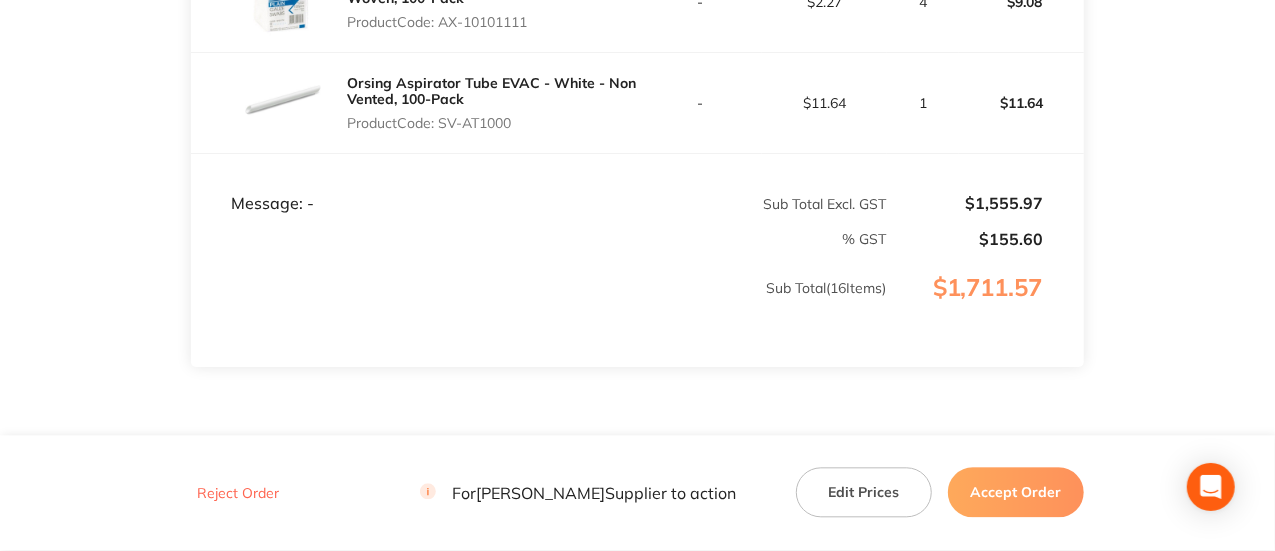 scroll, scrollTop: 2092, scrollLeft: 0, axis: vertical 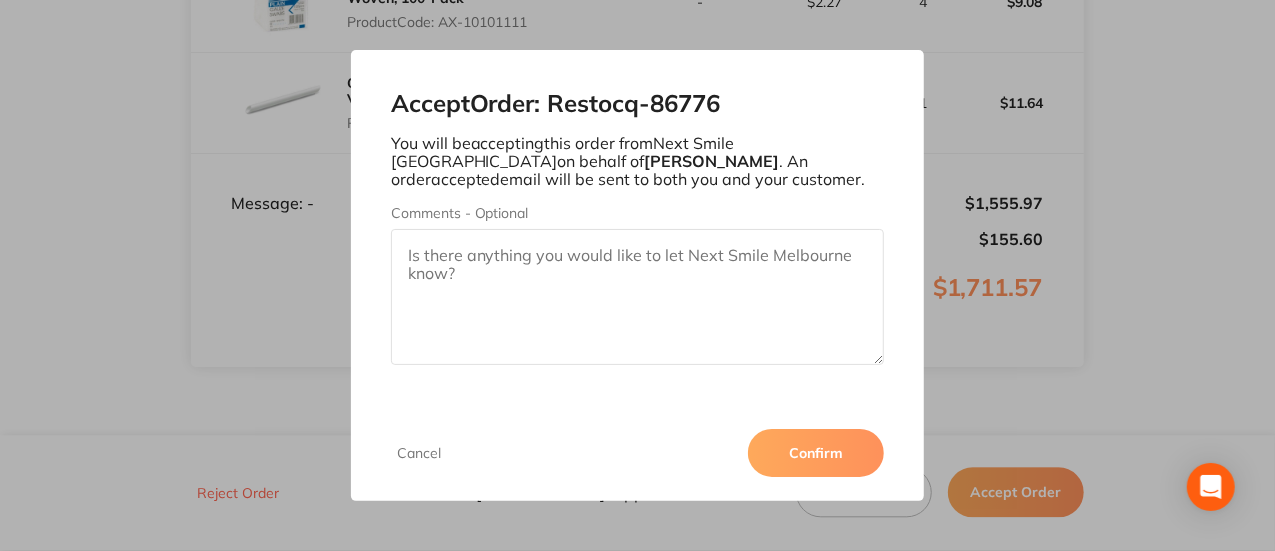 click on "Confirm" at bounding box center [816, 453] 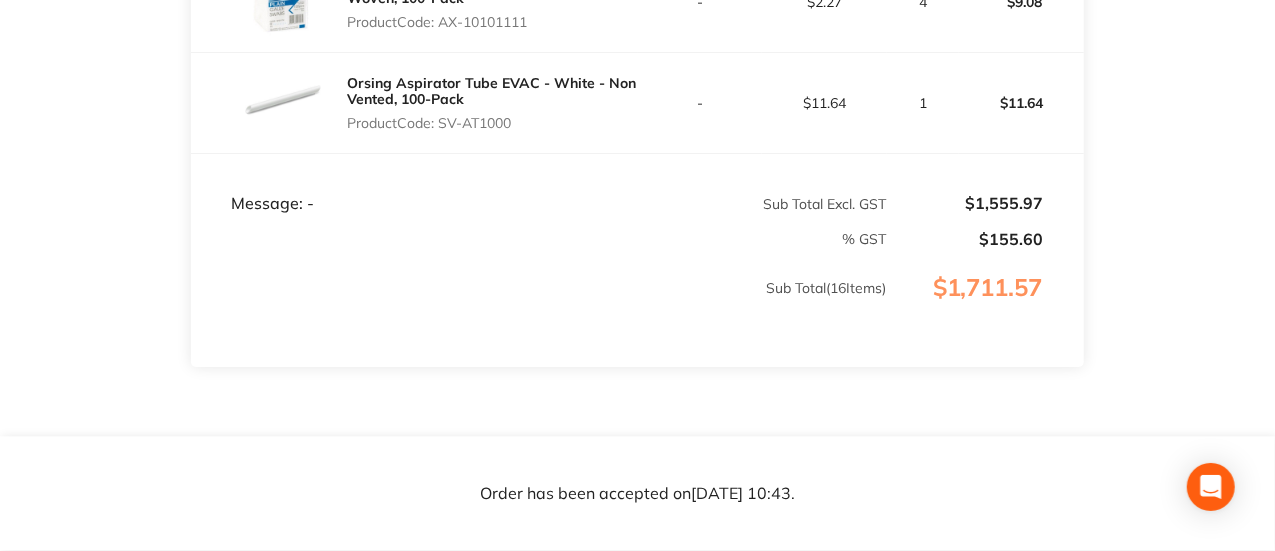 click on "[PERSON_NAME] Order ID: Restocq- 86776 Download as PDF Order Details Order Status Open Order Customer Account Number 3NSM005 Order Date [DATE] 9:49 Total  $1,711.57 Customer Details Recipient [PERSON_NAME]  ( Next Smile [GEOGRAPHIC_DATA] ) Contact Number [PHONE_NUMBER] Emaill [EMAIL_ADDRESS][DOMAIN_NAME] Address [STREET_ADDRESS]  Item Contract Price Excl. GST RRP Price Excl. GST Quantity Total [PERSON_NAME] Microshield Angel Blue - Antimicrobial Hand Gel - 500ml Bottle Product   Code:  JJ-70088 $19.54 $23.64 3 $58.62 [PERSON_NAME] Saliva Ejector - Clear with Blue Tip - 15cm, 100-Pack Product   Code:  HS-9882876 - $5.36 2 $10.72 [PERSON_NAME] Maxima Handpiece Oil - 500ml Spray Can Product   Code:  HS-9001570 - $59.55 1 $59.55 [PERSON_NAME] Gloves - Criterion - Aloe [PERSON_NAME] - Latex - Non Sterile - Powder Free - Green - Medium, 100-Pack Product   Code:  HS-9002873M - $7.82 6 $46.92 Clinell Universal Wipes - Clip Pack - 200mm x 275mm, 200-Pack Product   Code:  GM1-CW200AUS - $22.73 6 $136.38 Product   Code:  KE-34963" at bounding box center (637, -739) 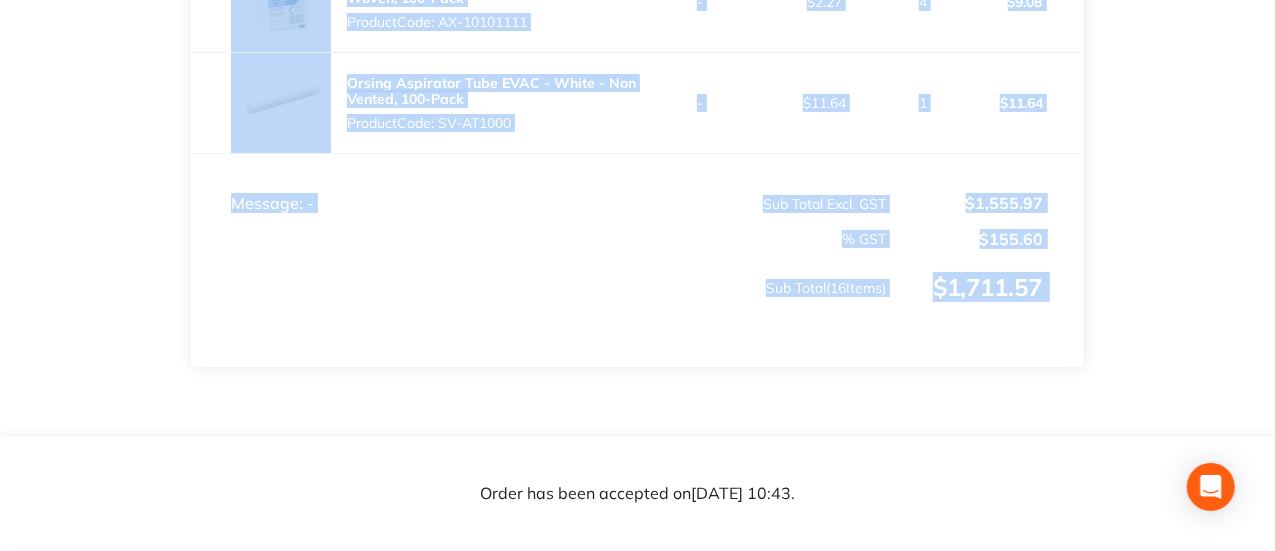 click on "[PERSON_NAME] Order ID: Restocq- 86776 Download as PDF Order Details Order Status Open Order Customer Account Number 3NSM005 Order Date [DATE] 9:49 Total  $1,711.57 Customer Details Recipient [PERSON_NAME]  ( Next Smile [GEOGRAPHIC_DATA] ) Contact Number [PHONE_NUMBER] Emaill [EMAIL_ADDRESS][DOMAIN_NAME] Address [STREET_ADDRESS]  Item Contract Price Excl. GST RRP Price Excl. GST Quantity Total [PERSON_NAME] Microshield Angel Blue - Antimicrobial Hand Gel - 500ml Bottle Product   Code:  JJ-70088 $19.54 $23.64 3 $58.62 [PERSON_NAME] Saliva Ejector - Clear with Blue Tip - 15cm, 100-Pack Product   Code:  HS-9882876 - $5.36 2 $10.72 [PERSON_NAME] Maxima Handpiece Oil - 500ml Spray Can Product   Code:  HS-9001570 - $59.55 1 $59.55 [PERSON_NAME] Gloves - Criterion - Aloe [PERSON_NAME] - Latex - Non Sterile - Powder Free - Green - Medium, 100-Pack Product   Code:  HS-9002873M - $7.82 6 $46.92 Clinell Universal Wipes - Clip Pack - 200mm x 275mm, 200-Pack Product   Code:  GM1-CW200AUS - $22.73 6 $136.38 Product   Code:  KE-34963" at bounding box center (637, -739) 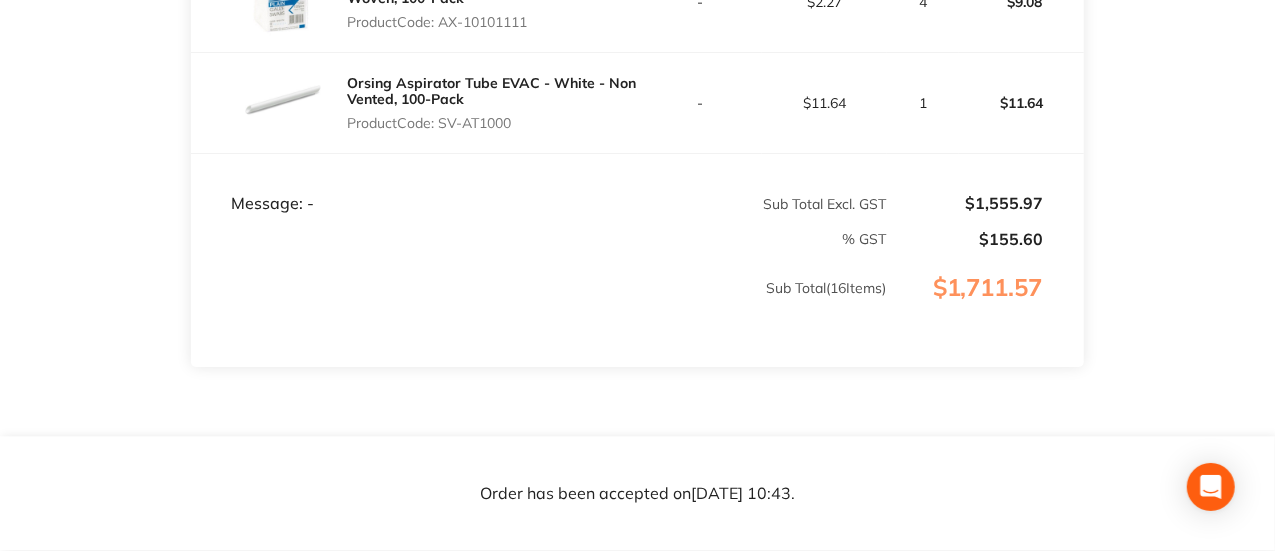 click on "[PERSON_NAME] Order ID: Restocq- 86776 Download as PDF Order Details Order Status Open Order Customer Account Number 3NSM005 Order Date [DATE] 9:49 Total  $1,711.57 Customer Details Recipient [PERSON_NAME]  ( Next Smile [GEOGRAPHIC_DATA] ) Contact Number [PHONE_NUMBER] Emaill [EMAIL_ADDRESS][DOMAIN_NAME] Address [STREET_ADDRESS]  Item Contract Price Excl. GST RRP Price Excl. GST Quantity Total [PERSON_NAME] Microshield Angel Blue - Antimicrobial Hand Gel - 500ml Bottle Product   Code:  JJ-70088 $19.54 $23.64 3 $58.62 [PERSON_NAME] Saliva Ejector - Clear with Blue Tip - 15cm, 100-Pack Product   Code:  HS-9882876 - $5.36 2 $10.72 [PERSON_NAME] Maxima Handpiece Oil - 500ml Spray Can Product   Code:  HS-9001570 - $59.55 1 $59.55 [PERSON_NAME] Gloves - Criterion - Aloe [PERSON_NAME] - Latex - Non Sterile - Powder Free - Green - Medium, 100-Pack Product   Code:  HS-9002873M - $7.82 6 $46.92 Clinell Universal Wipes - Clip Pack - 200mm x 275mm, 200-Pack Product   Code:  GM1-CW200AUS - $22.73 6 $136.38 Product   Code:  KE-34963" at bounding box center [637, -739] 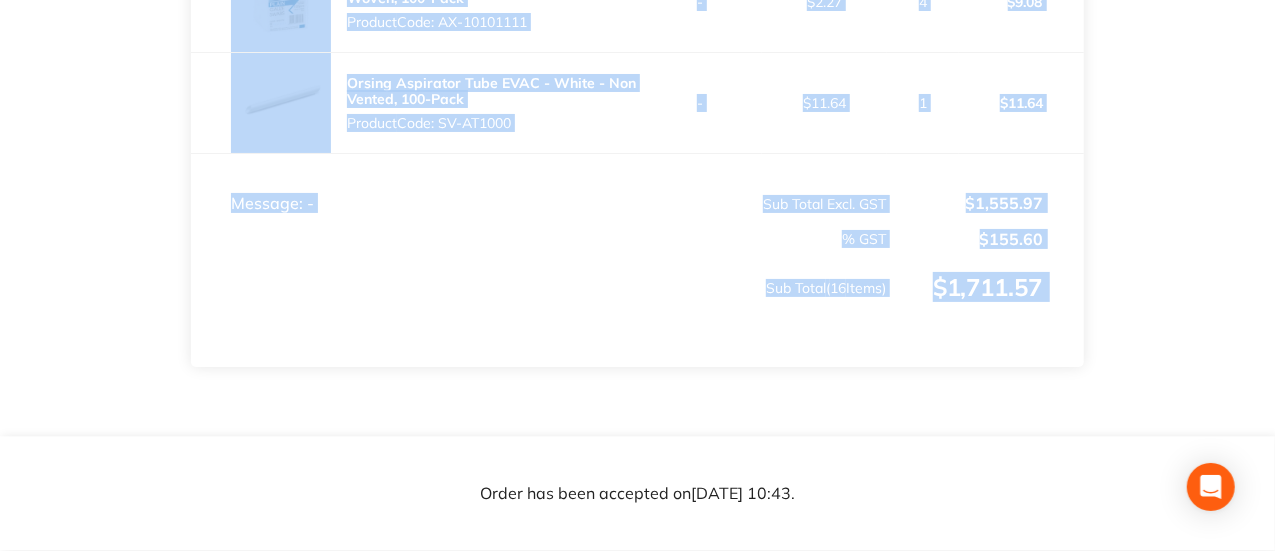 click on "[PERSON_NAME] Order ID: Restocq- 86776 Download as PDF Order Details Order Status Open Order Customer Account Number 3NSM005 Order Date [DATE] 9:49 Total  $1,711.57 Customer Details Recipient [PERSON_NAME]  ( Next Smile [GEOGRAPHIC_DATA] ) Contact Number [PHONE_NUMBER] Emaill [EMAIL_ADDRESS][DOMAIN_NAME] Address [STREET_ADDRESS]  Item Contract Price Excl. GST RRP Price Excl. GST Quantity Total [PERSON_NAME] Microshield Angel Blue - Antimicrobial Hand Gel - 500ml Bottle Product   Code:  JJ-70088 $19.54 $23.64 3 $58.62 [PERSON_NAME] Saliva Ejector - Clear with Blue Tip - 15cm, 100-Pack Product   Code:  HS-9882876 - $5.36 2 $10.72 [PERSON_NAME] Maxima Handpiece Oil - 500ml Spray Can Product   Code:  HS-9001570 - $59.55 1 $59.55 [PERSON_NAME] Gloves - Criterion - Aloe [PERSON_NAME] - Latex - Non Sterile - Powder Free - Green - Medium, 100-Pack Product   Code:  HS-9002873M - $7.82 6 $46.92 Clinell Universal Wipes - Clip Pack - 200mm x 275mm, 200-Pack Product   Code:  GM1-CW200AUS - $22.73 6 $136.38 Product   Code:  KE-34963" at bounding box center (637, -739) 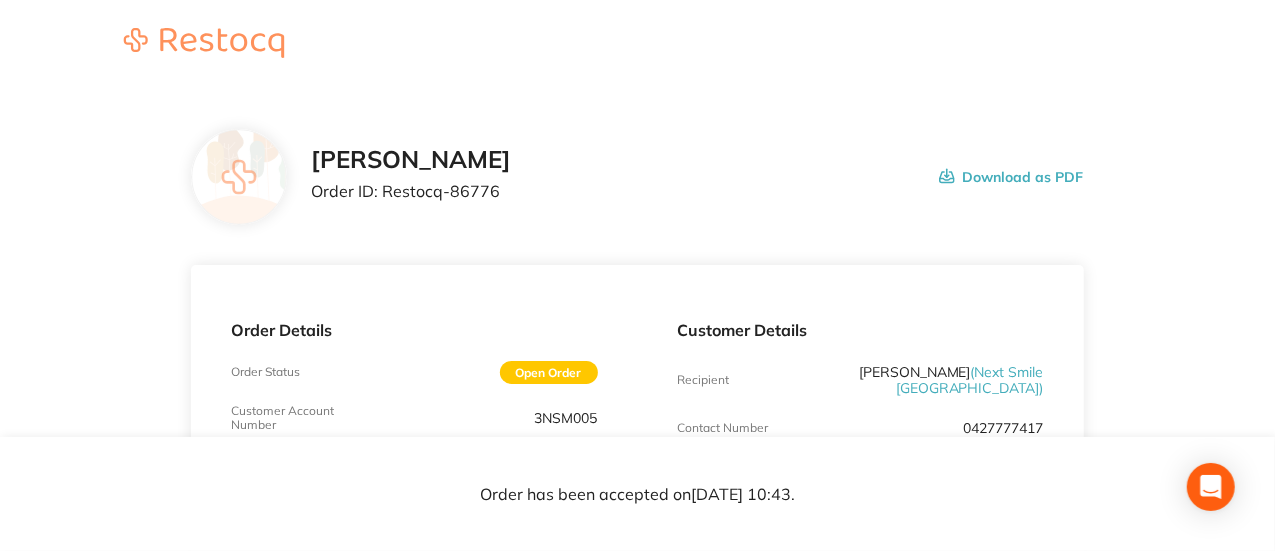 click on "Order ID: Restocq- 86776" at bounding box center (411, 191) 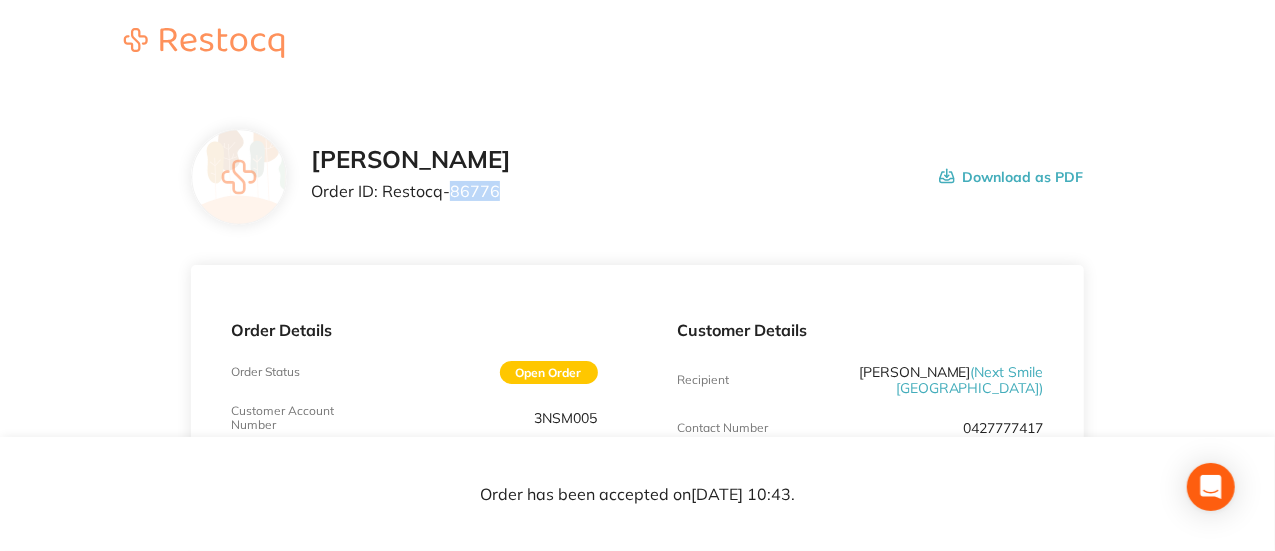 click on "Order ID: Restocq- 86776" at bounding box center (411, 191) 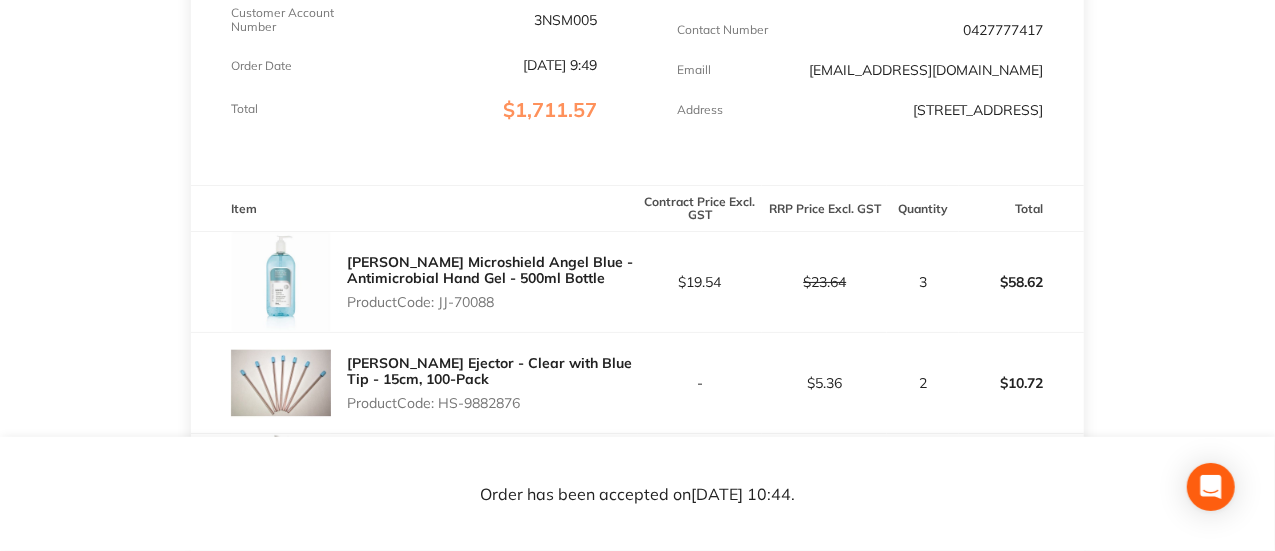 scroll, scrollTop: 399, scrollLeft: 0, axis: vertical 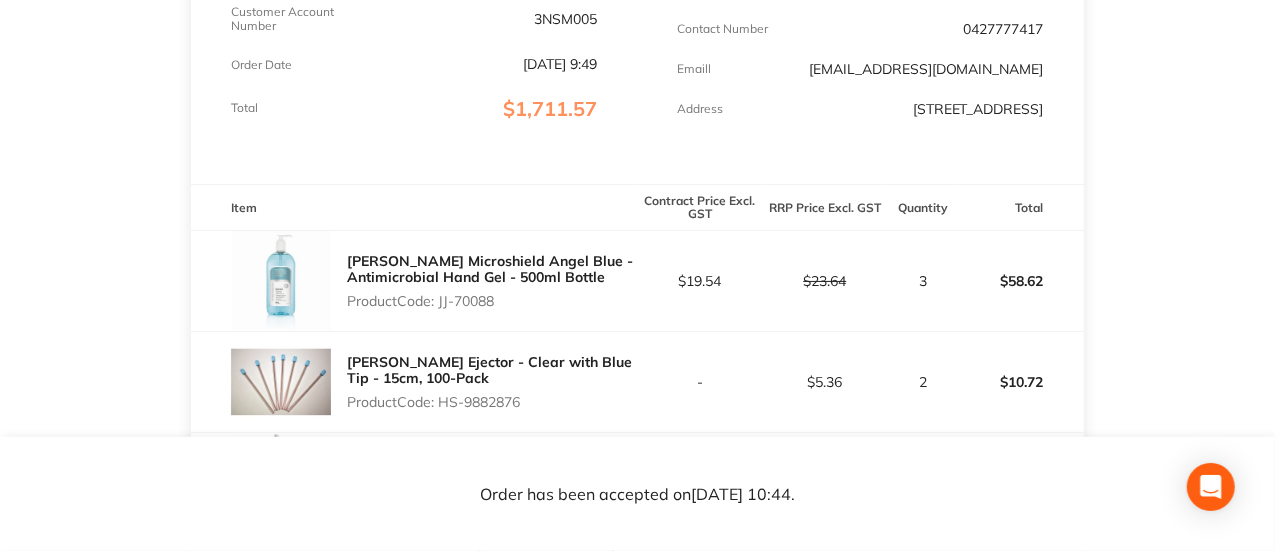 drag, startPoint x: 1048, startPoint y: 81, endPoint x: 924, endPoint y: 73, distance: 124.2578 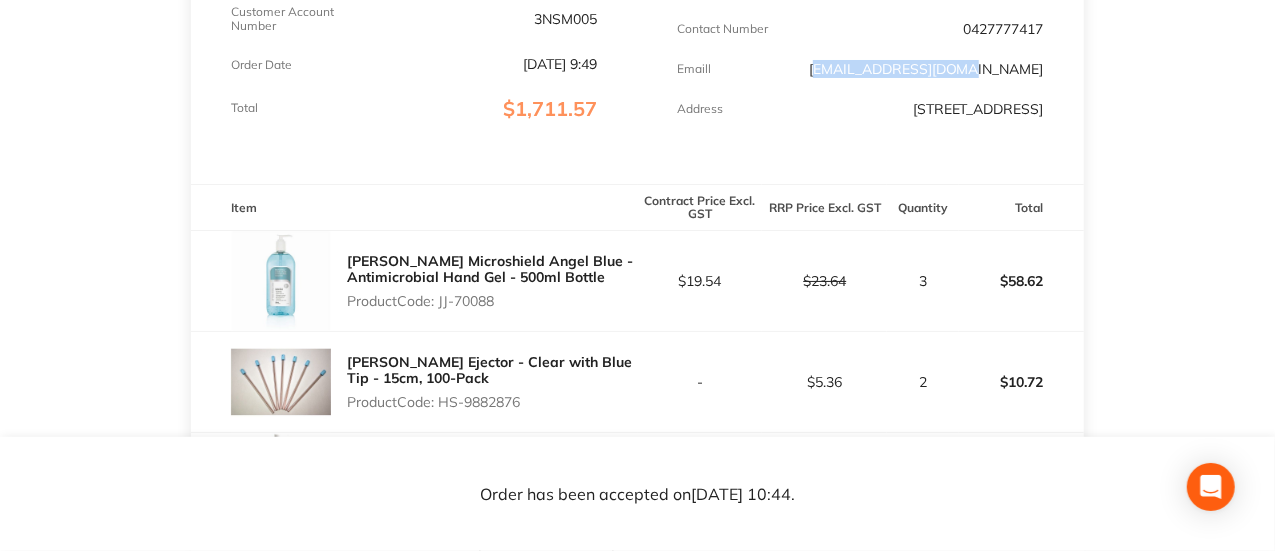 drag, startPoint x: 1019, startPoint y: 66, endPoint x: 901, endPoint y: 71, distance: 118.10589 